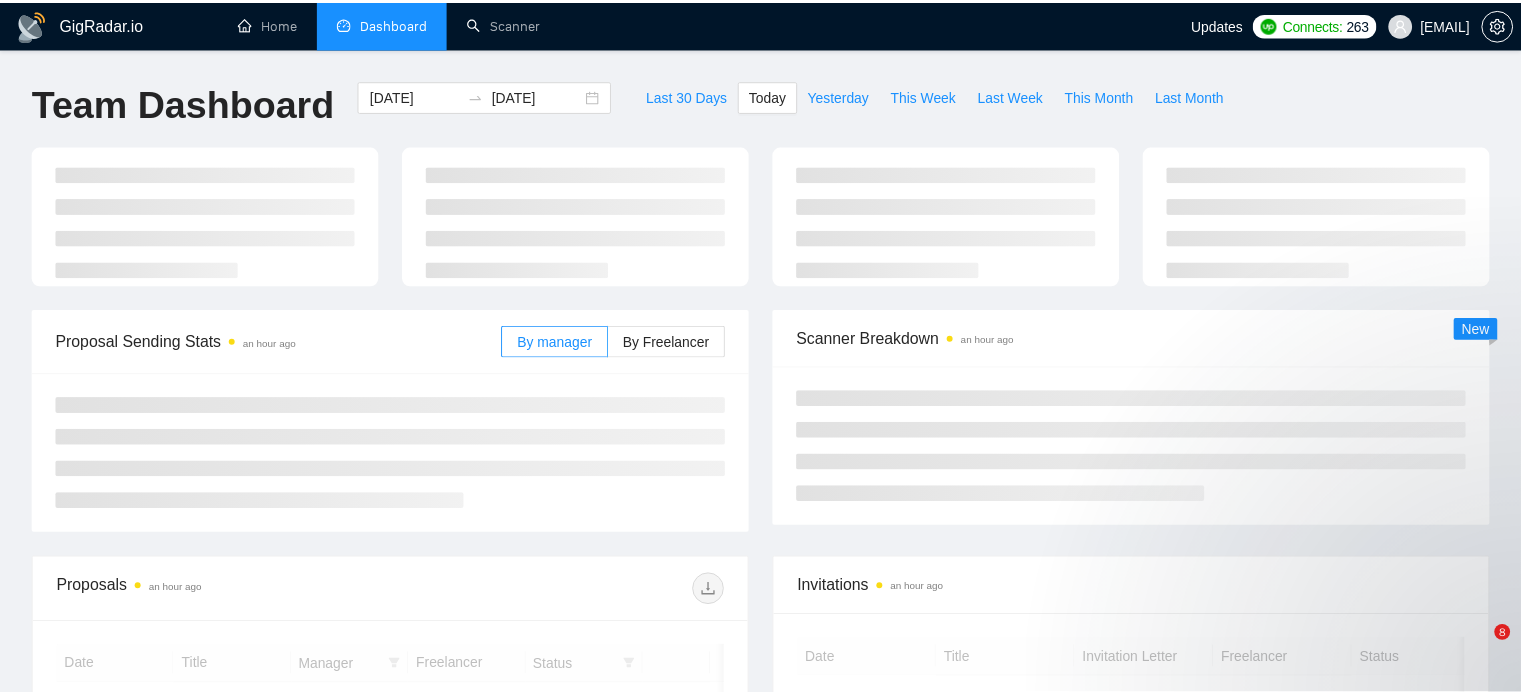 scroll, scrollTop: 0, scrollLeft: 0, axis: both 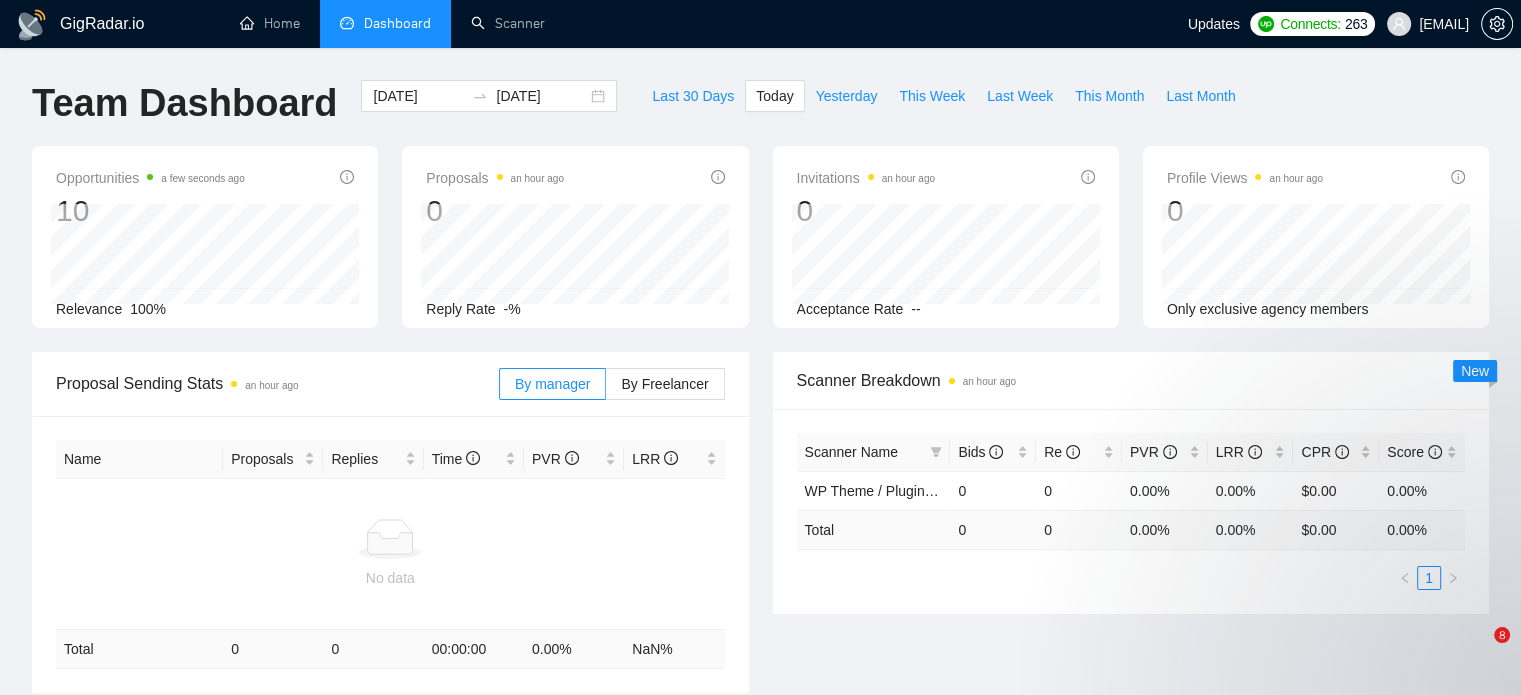 drag, startPoint x: 0, startPoint y: 0, endPoint x: 924, endPoint y: 372, distance: 996.07227 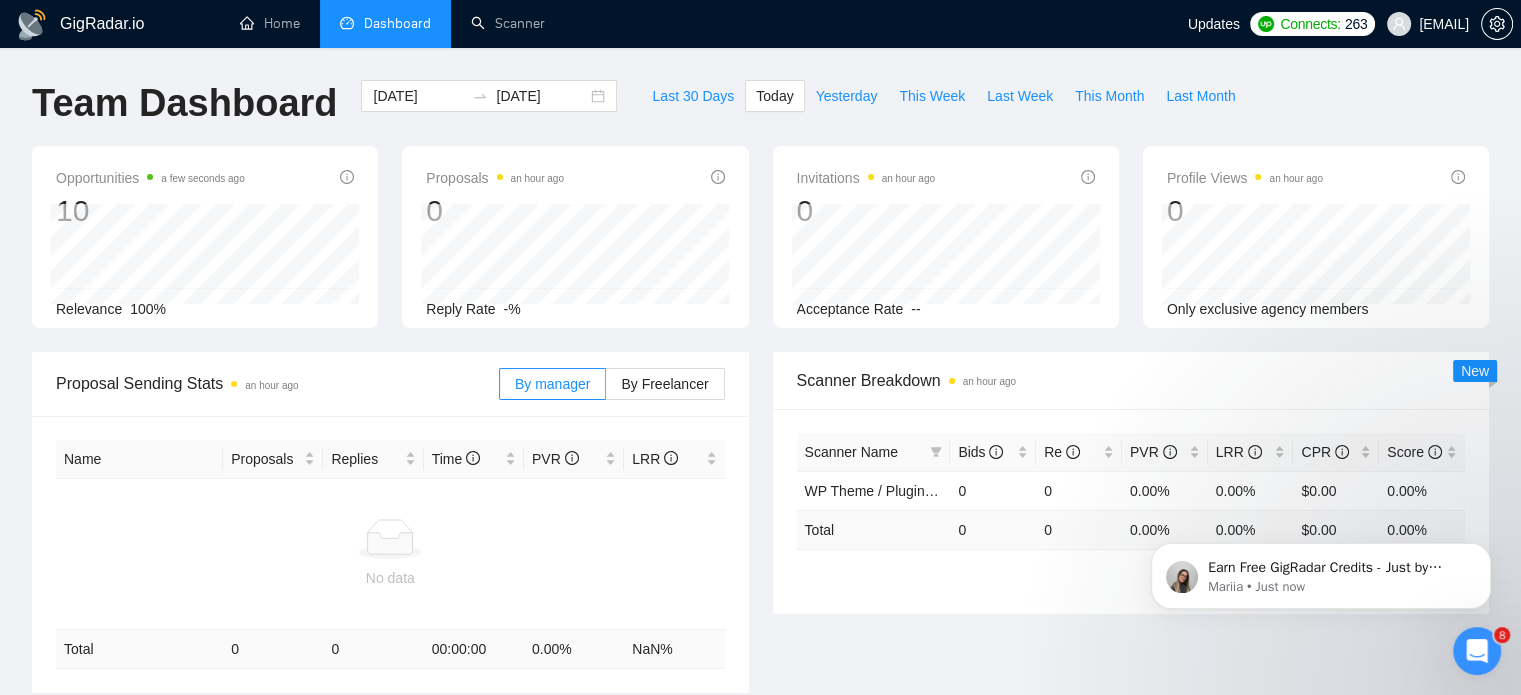 scroll, scrollTop: 0, scrollLeft: 0, axis: both 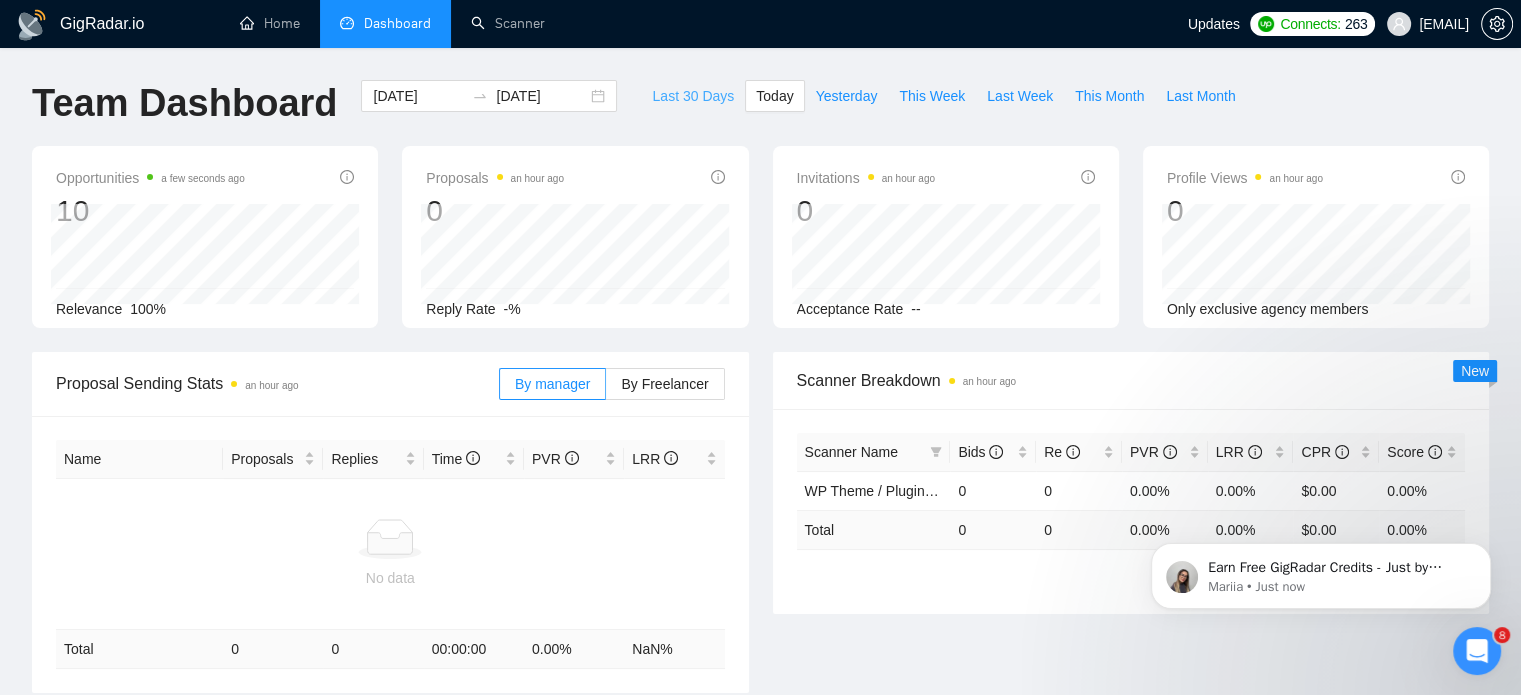click on "Last 30 Days" at bounding box center [693, 96] 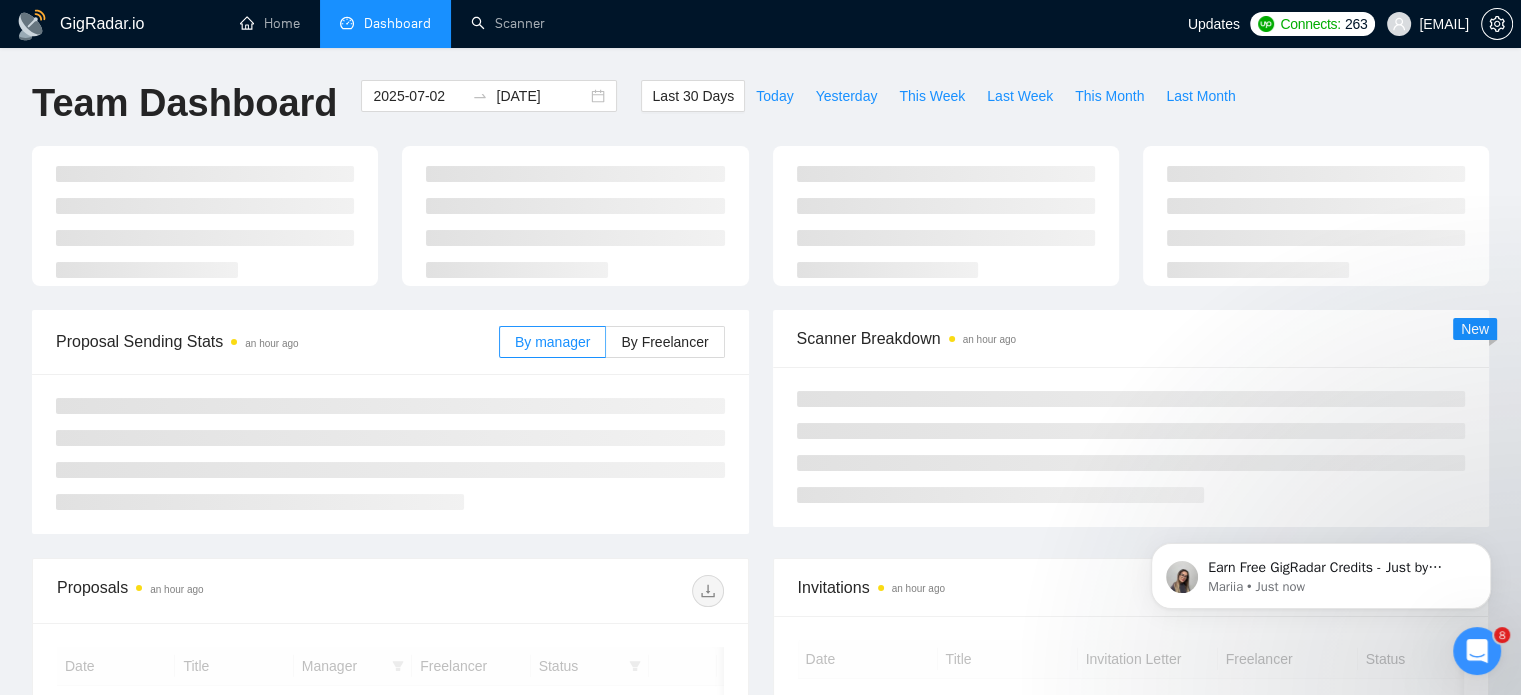 type on "2025-07-02" 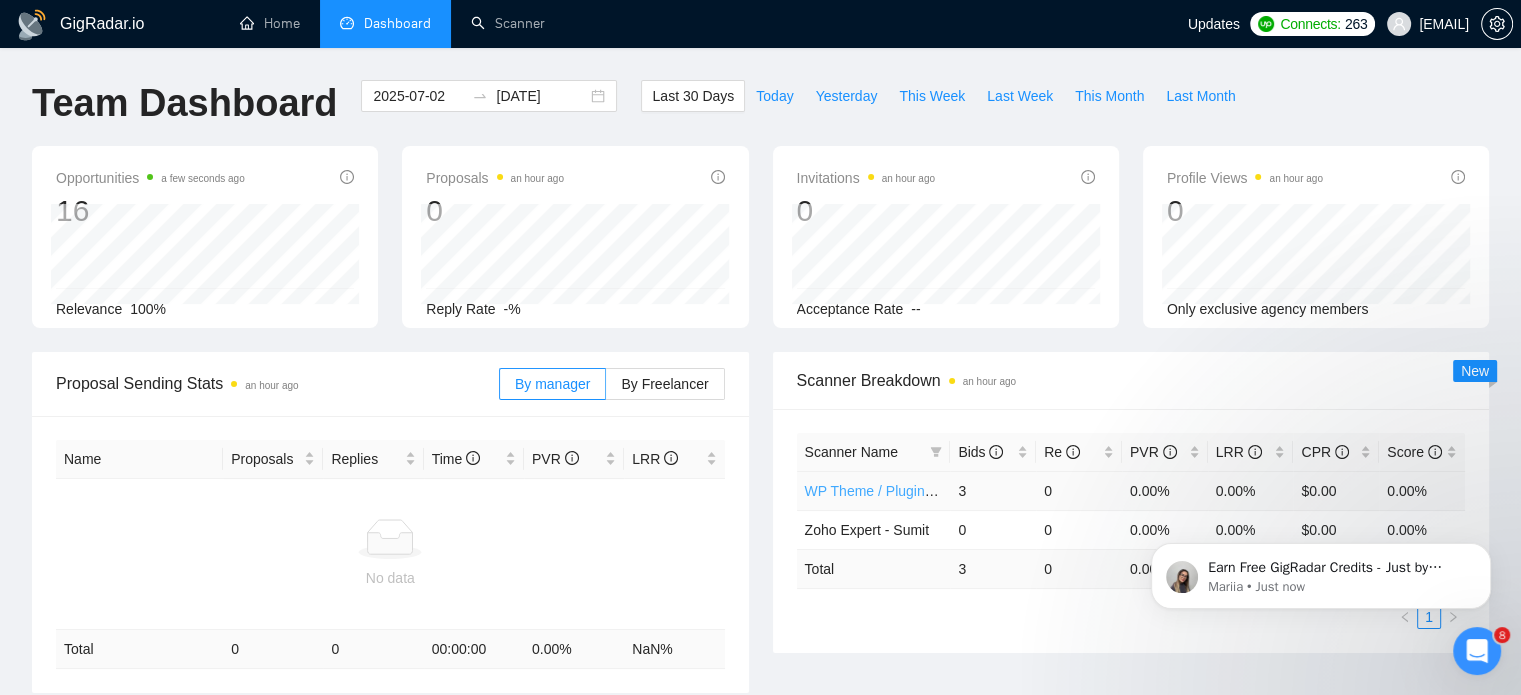 click on "WP Theme / Plugin - [NAME]" at bounding box center [895, 491] 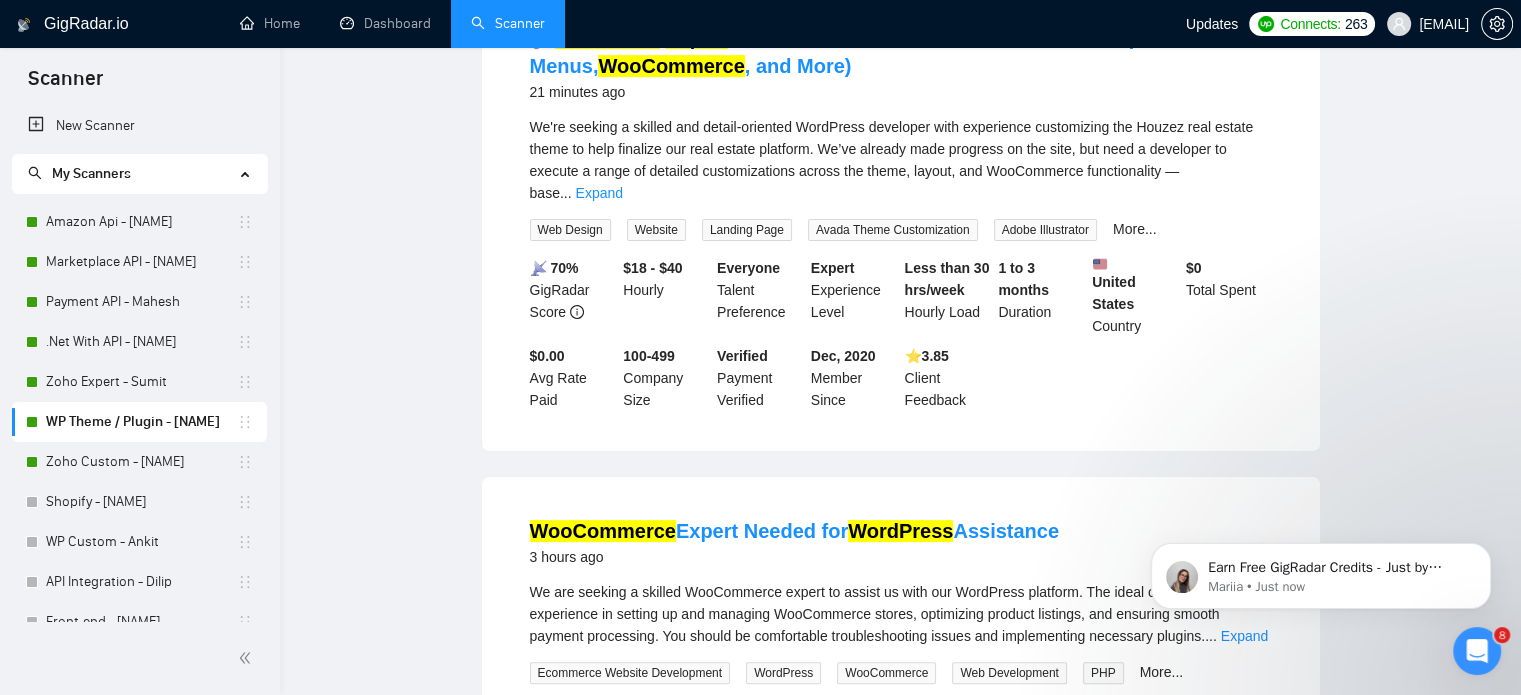 scroll, scrollTop: 0, scrollLeft: 0, axis: both 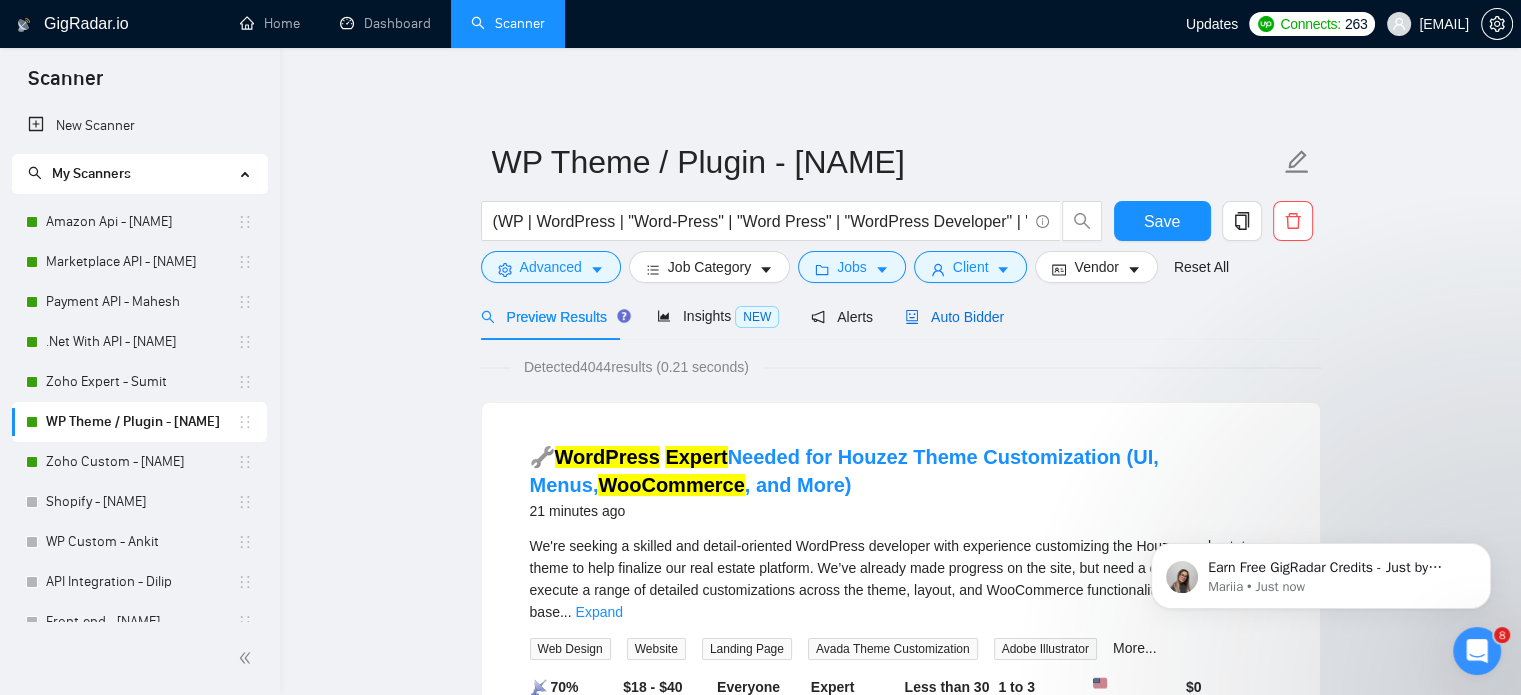 click on "Auto Bidder" at bounding box center [954, 317] 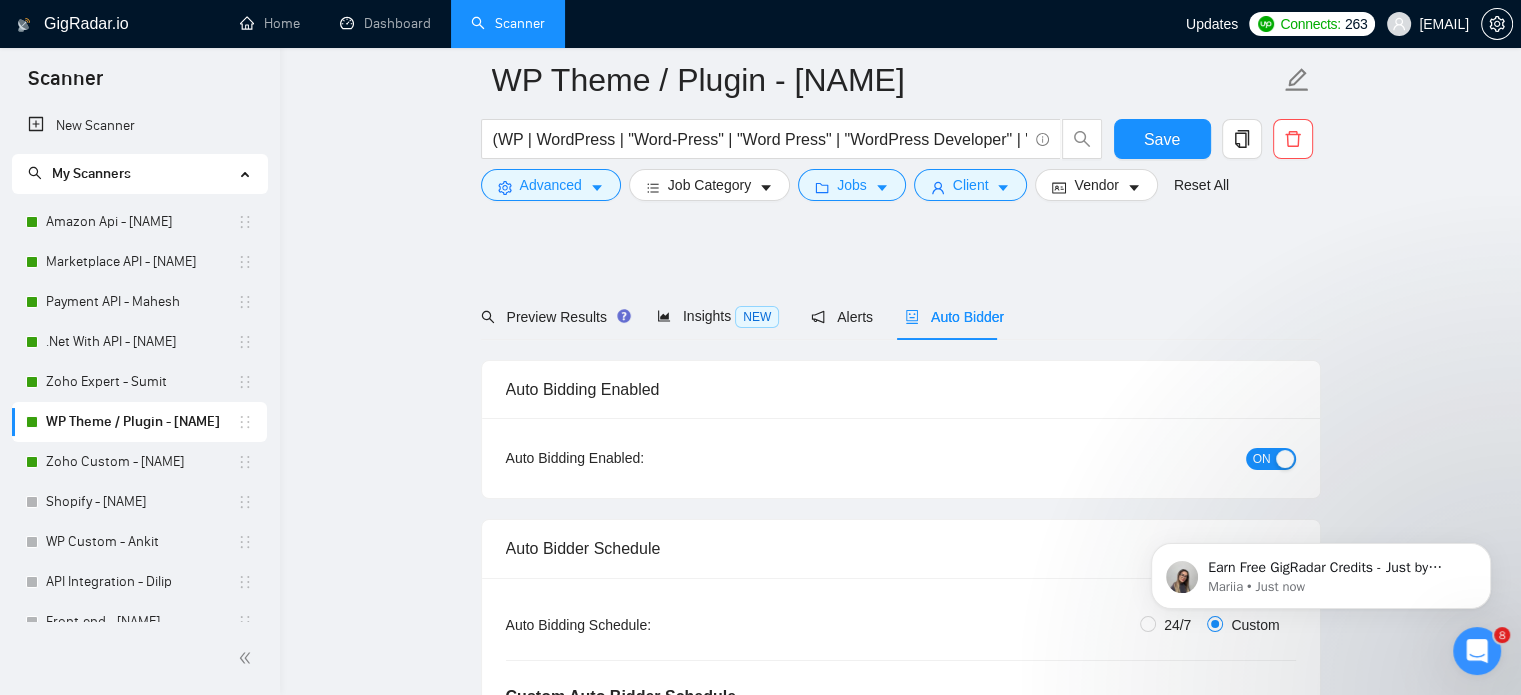 scroll, scrollTop: 426, scrollLeft: 0, axis: vertical 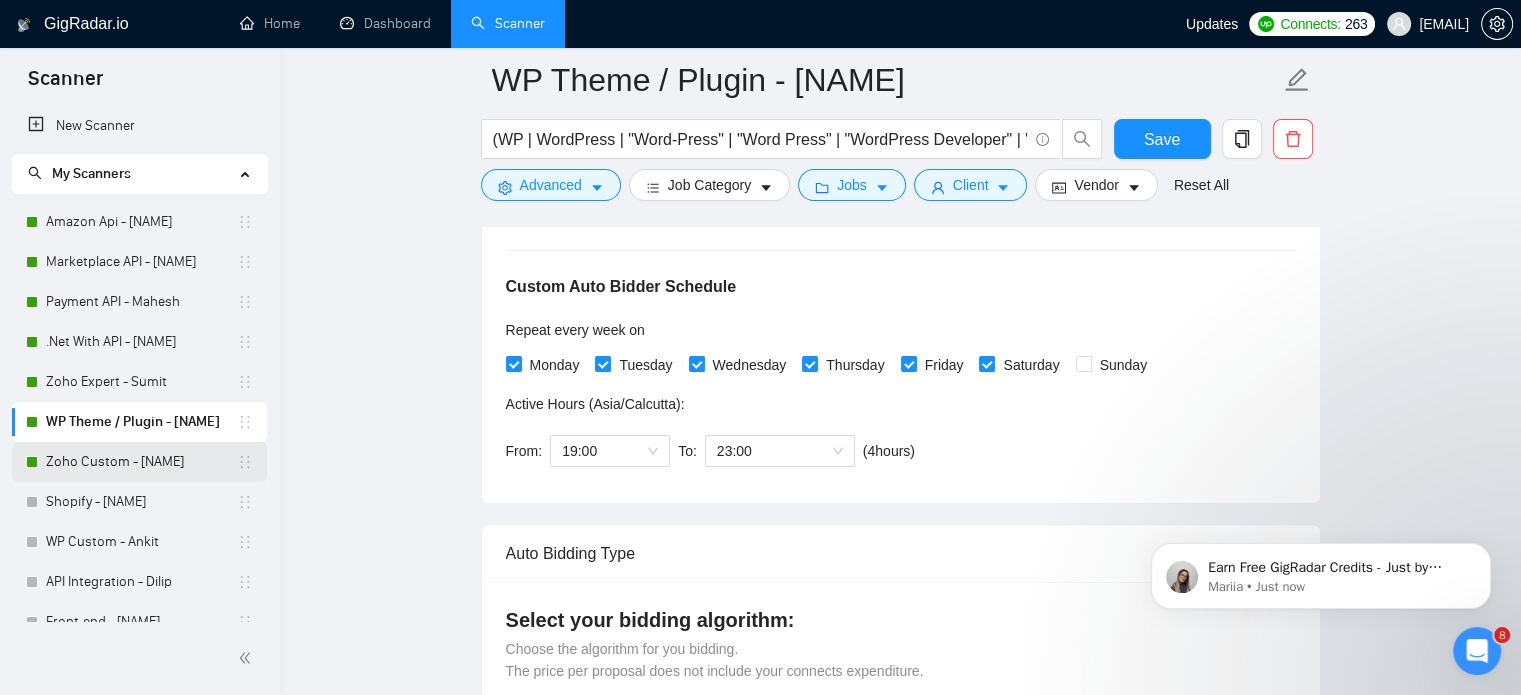 click on "Zoho Custom  - [NAME]" at bounding box center [141, 462] 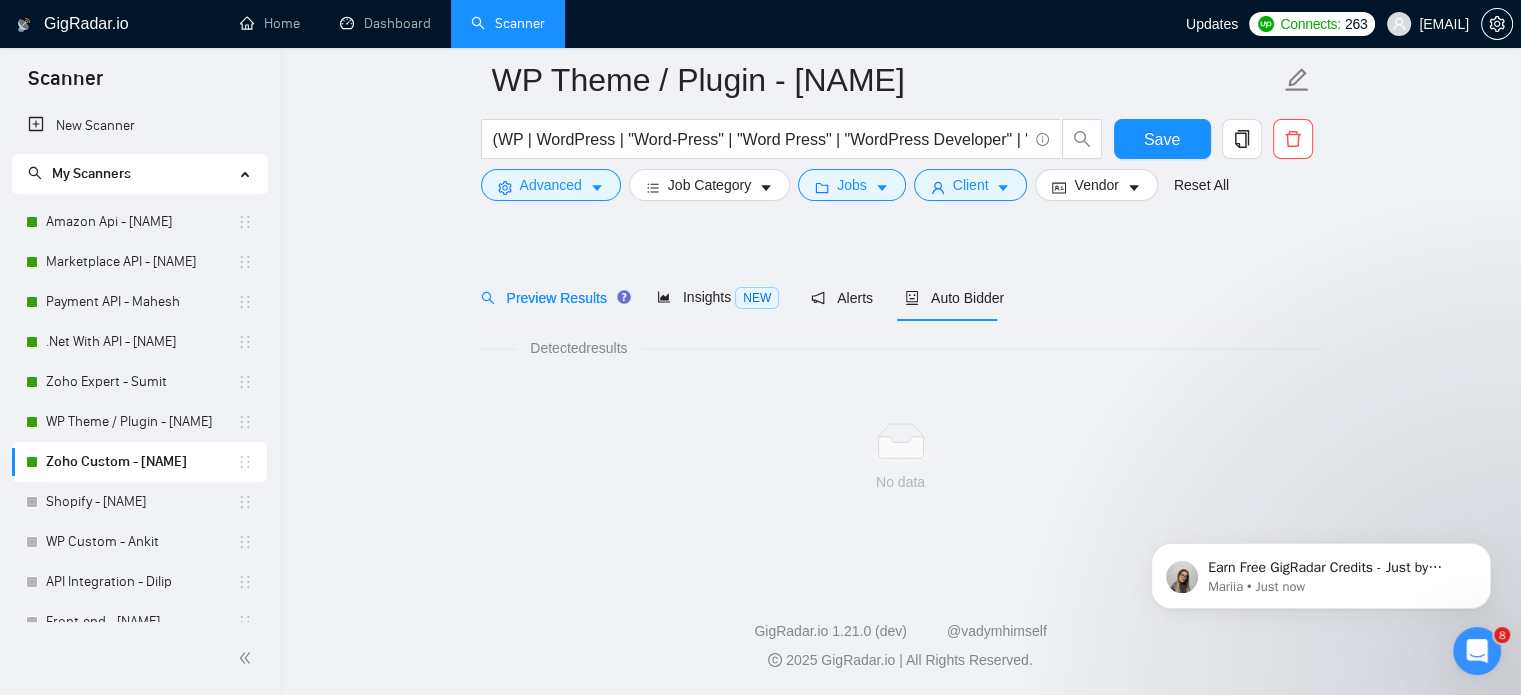 scroll, scrollTop: 35, scrollLeft: 0, axis: vertical 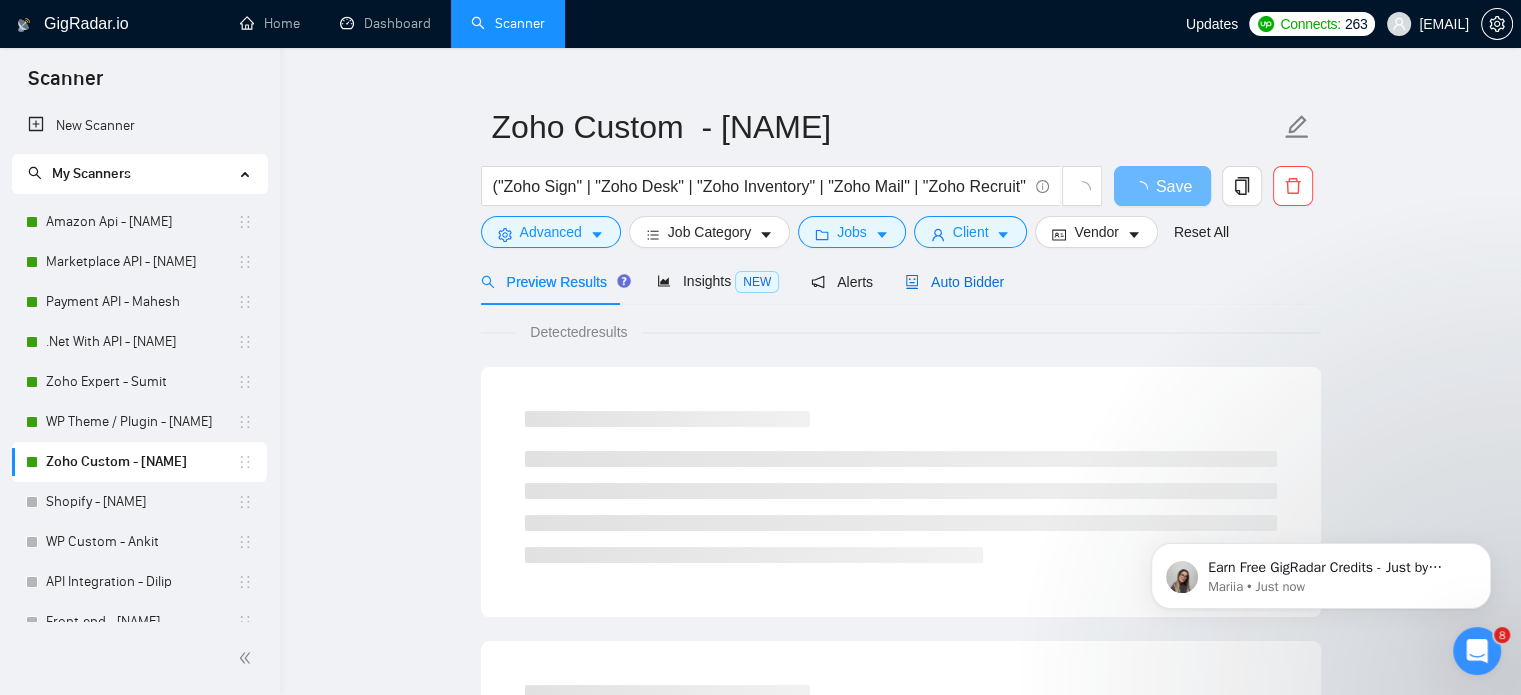 click on "Auto Bidder" at bounding box center (954, 282) 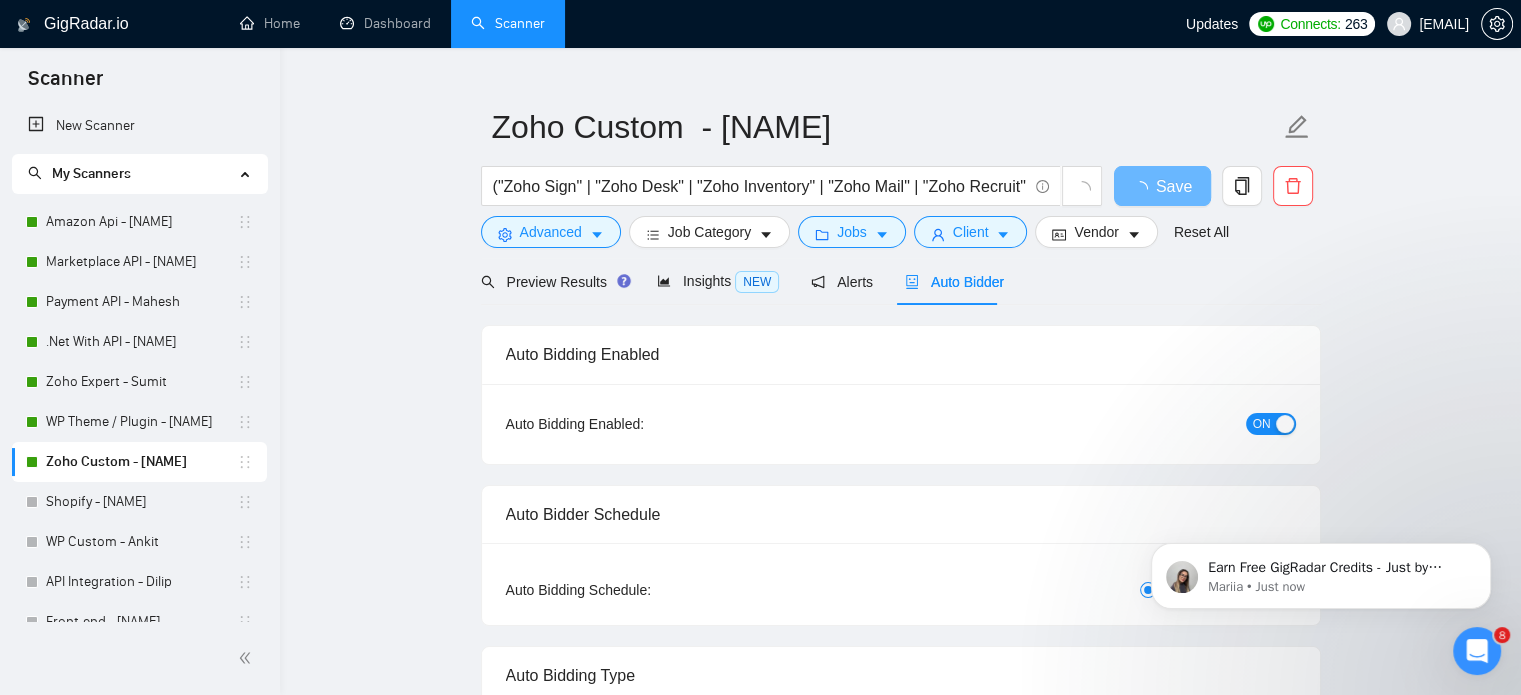 type 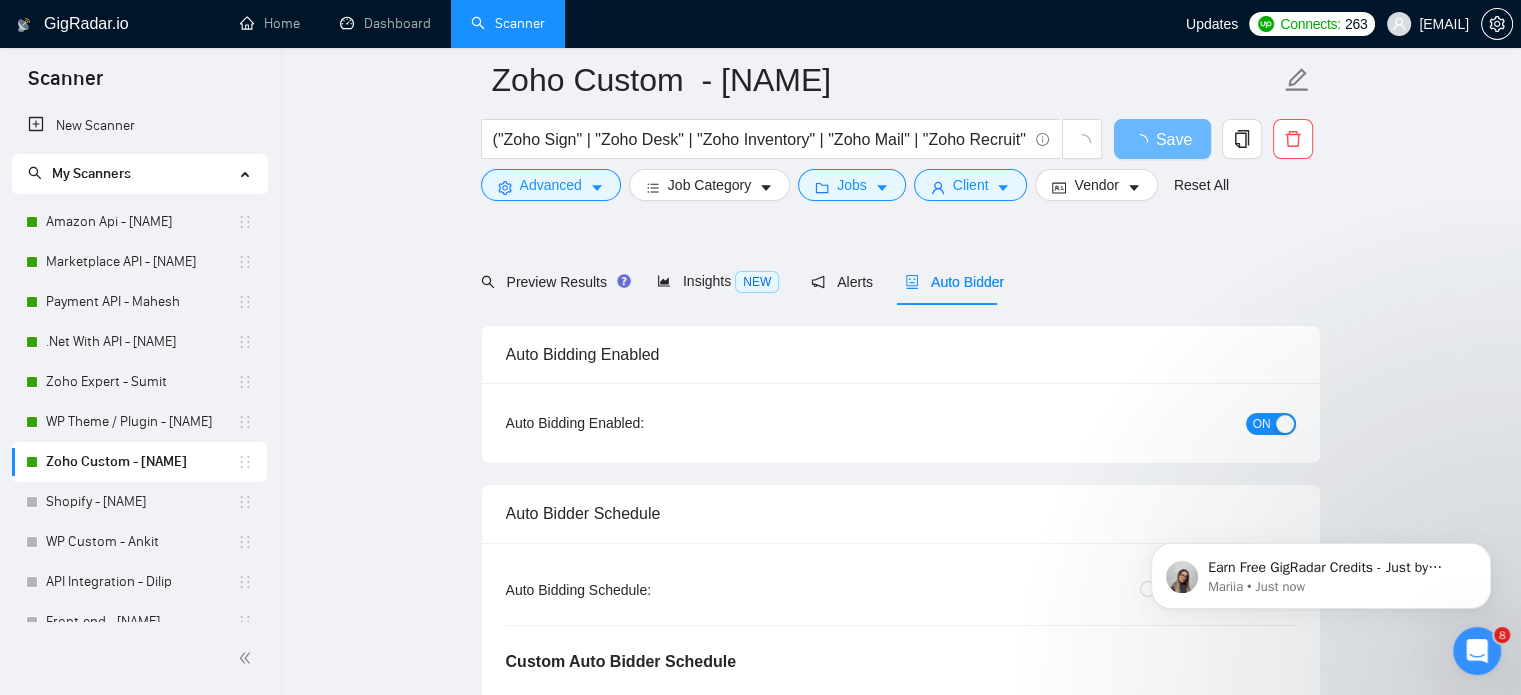scroll, scrollTop: 396, scrollLeft: 0, axis: vertical 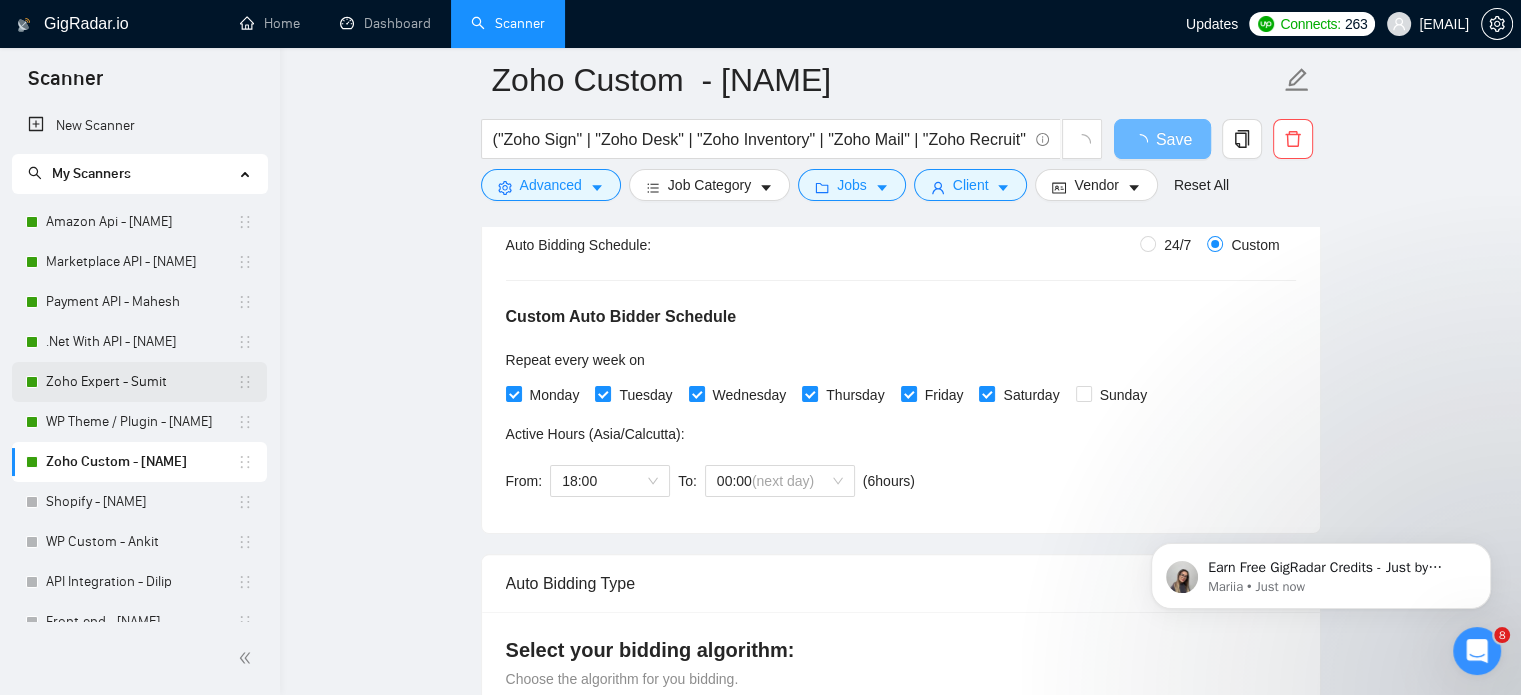 click on "Zoho Expert  - Sumit" at bounding box center (141, 382) 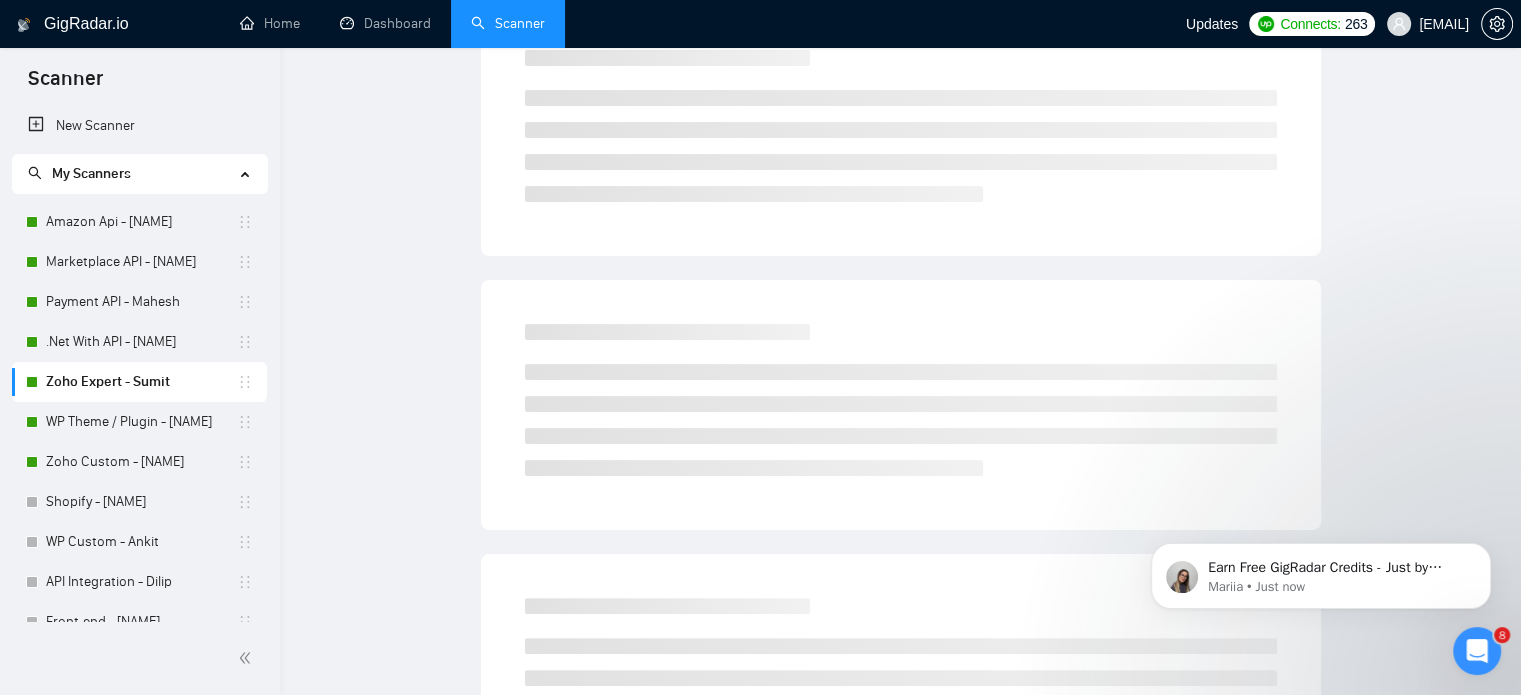 scroll, scrollTop: 35, scrollLeft: 0, axis: vertical 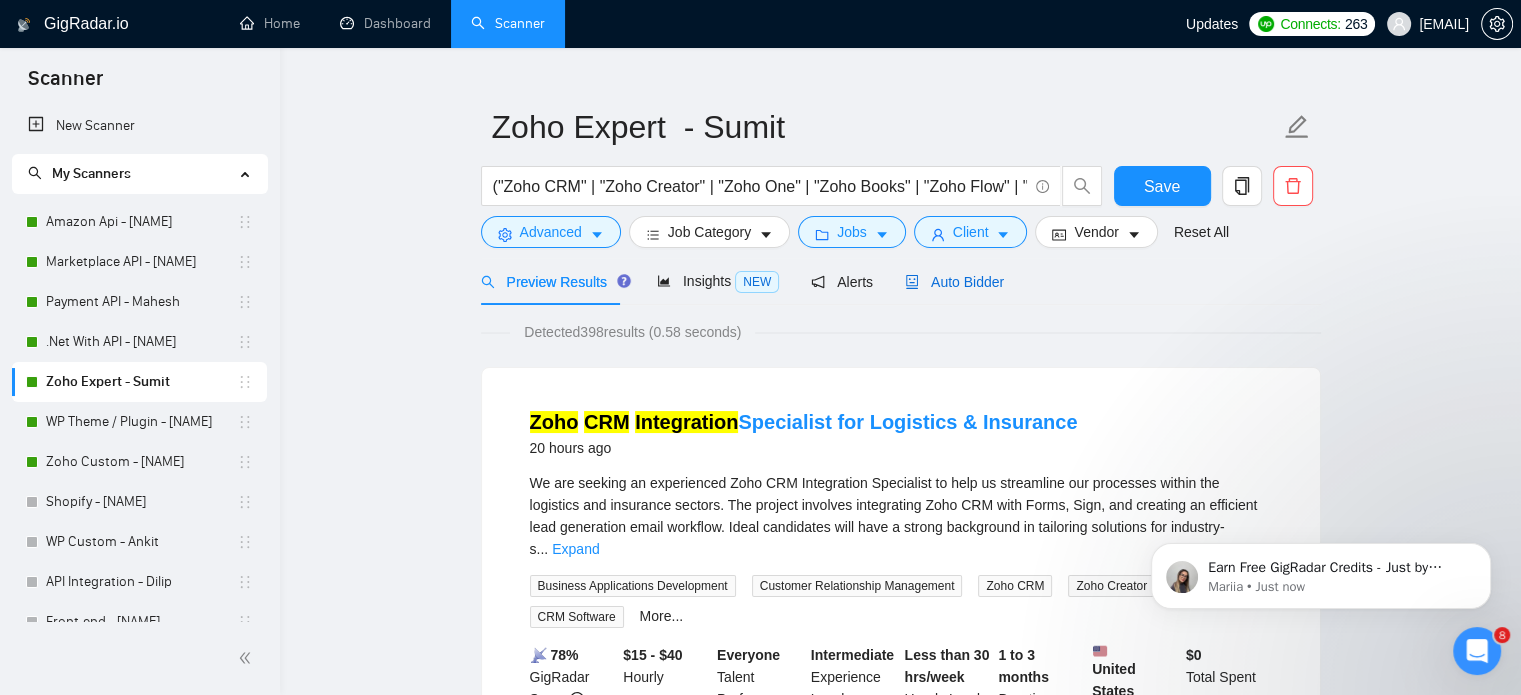 click on "Auto Bidder" at bounding box center (954, 282) 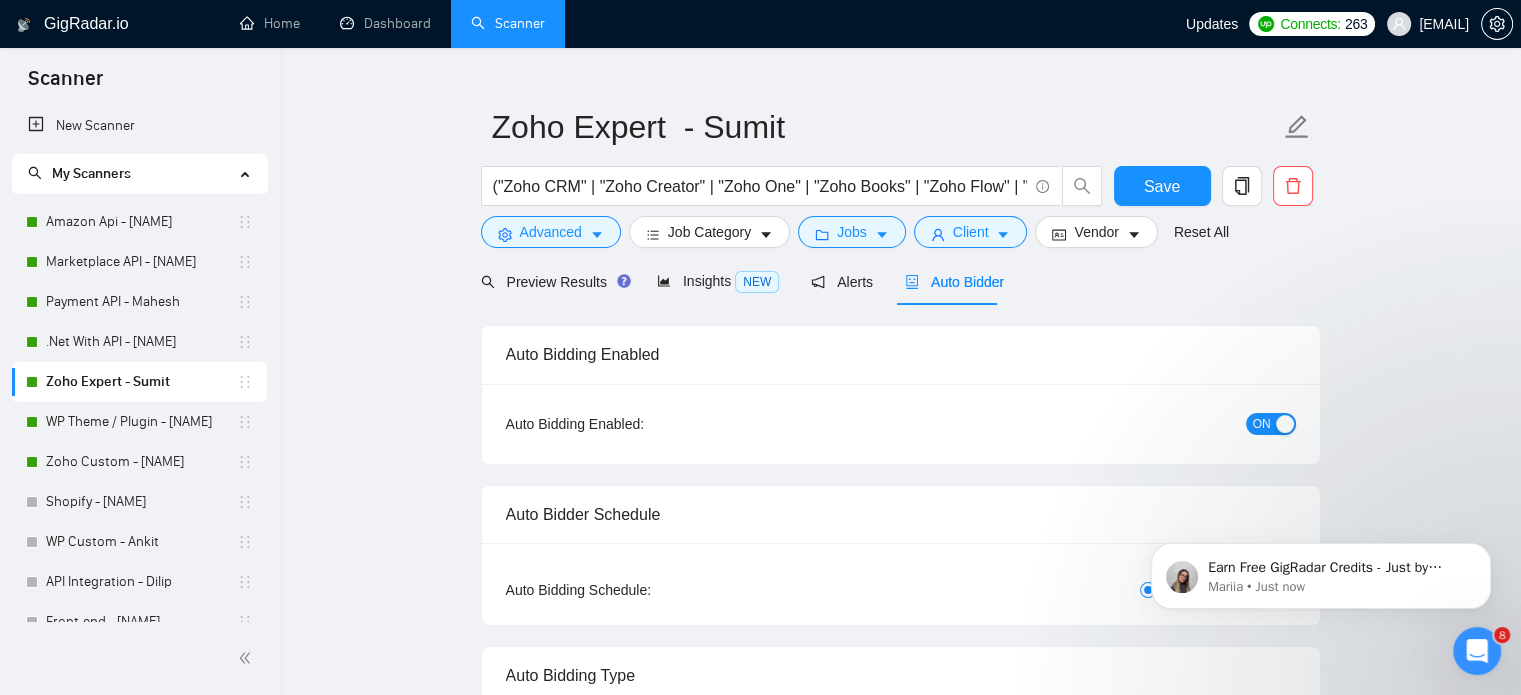 type 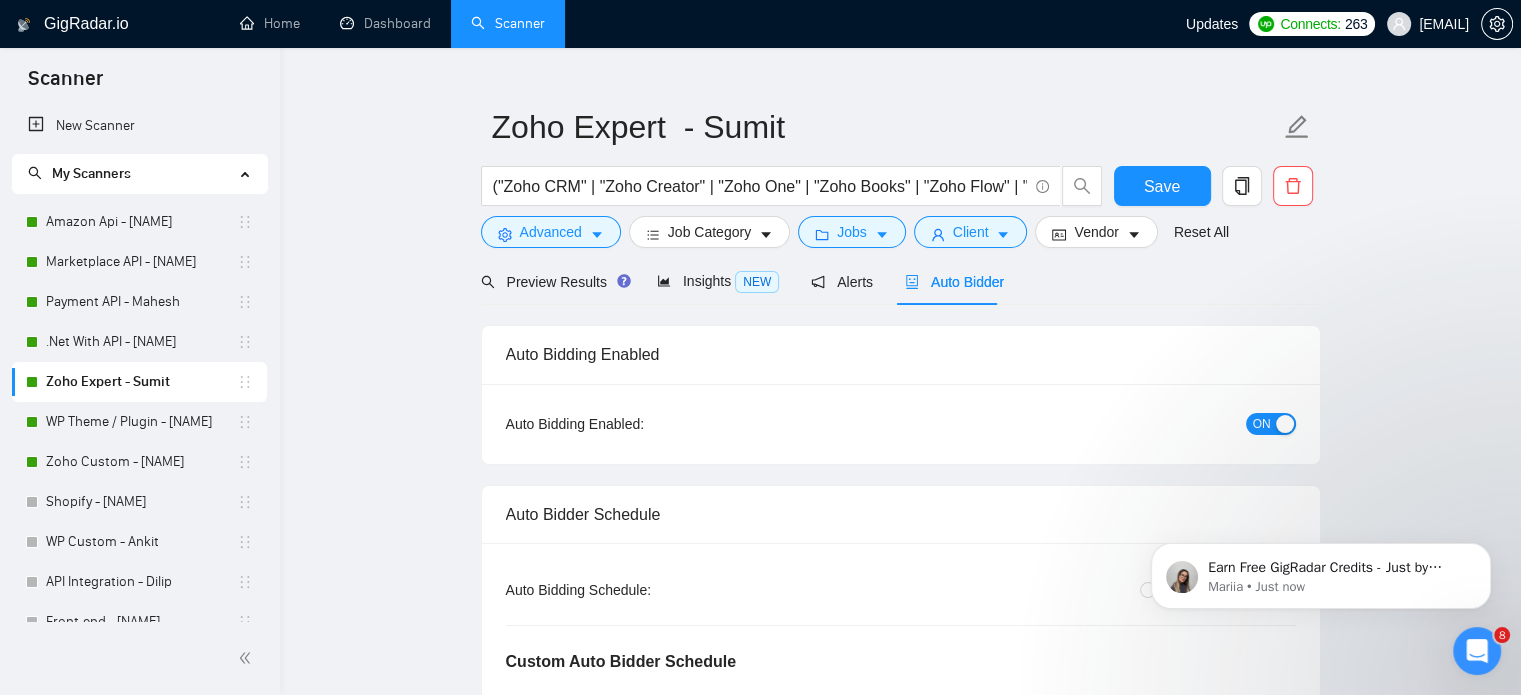 type 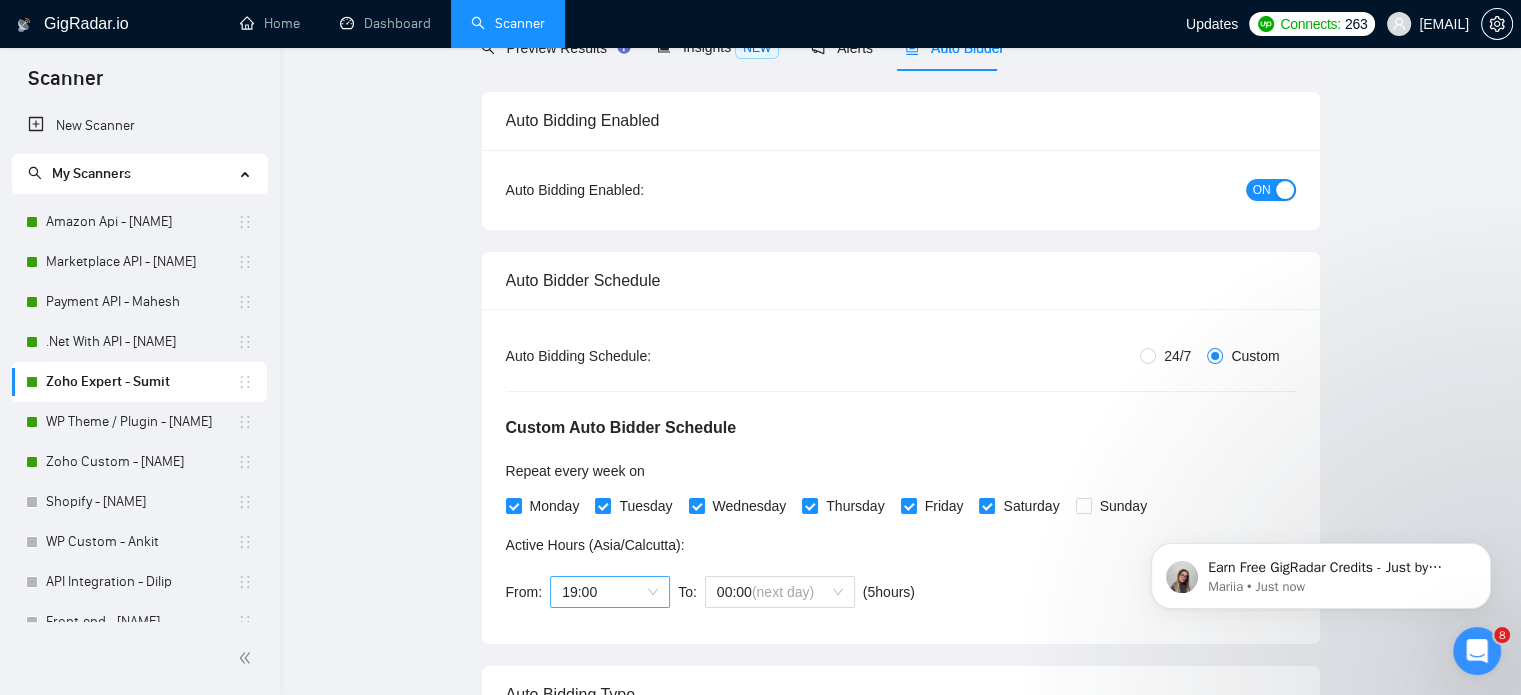 scroll, scrollTop: 0, scrollLeft: 0, axis: both 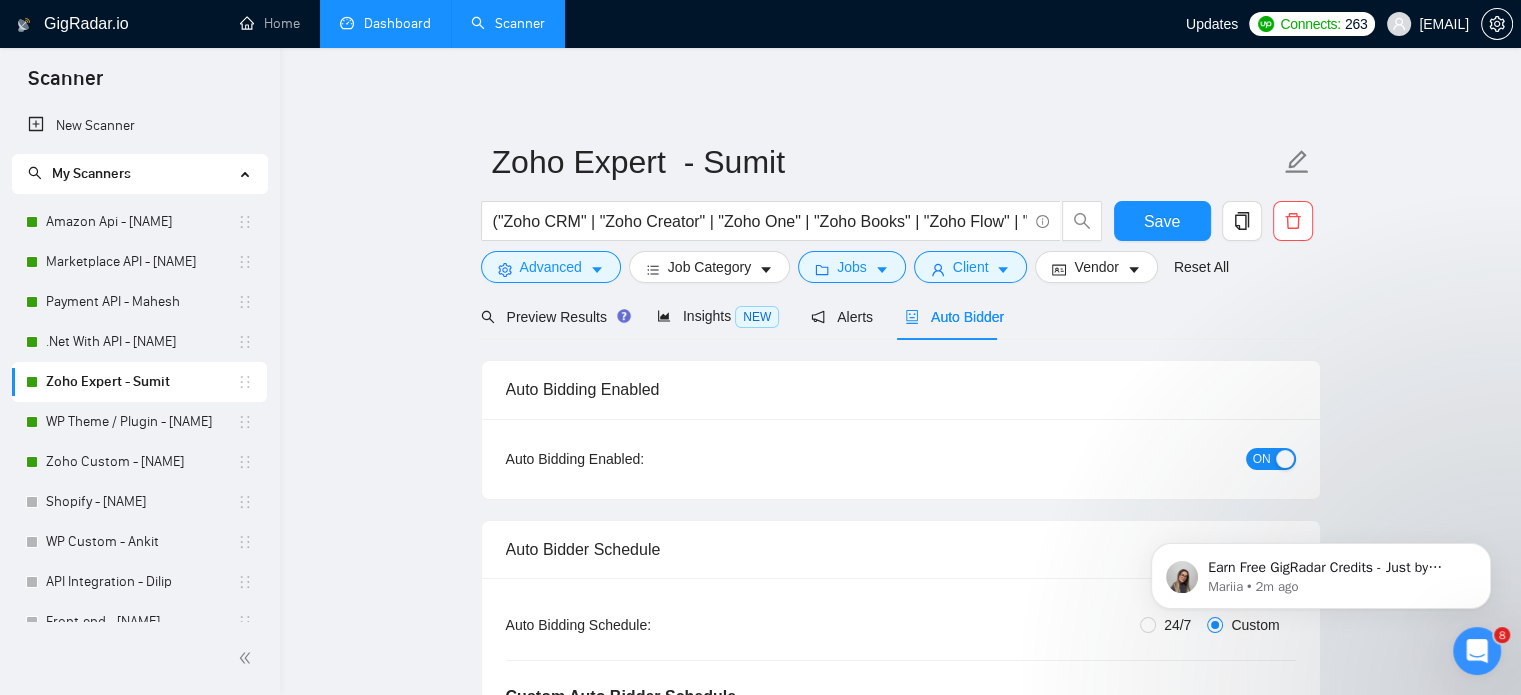click on "Dashboard" at bounding box center [385, 23] 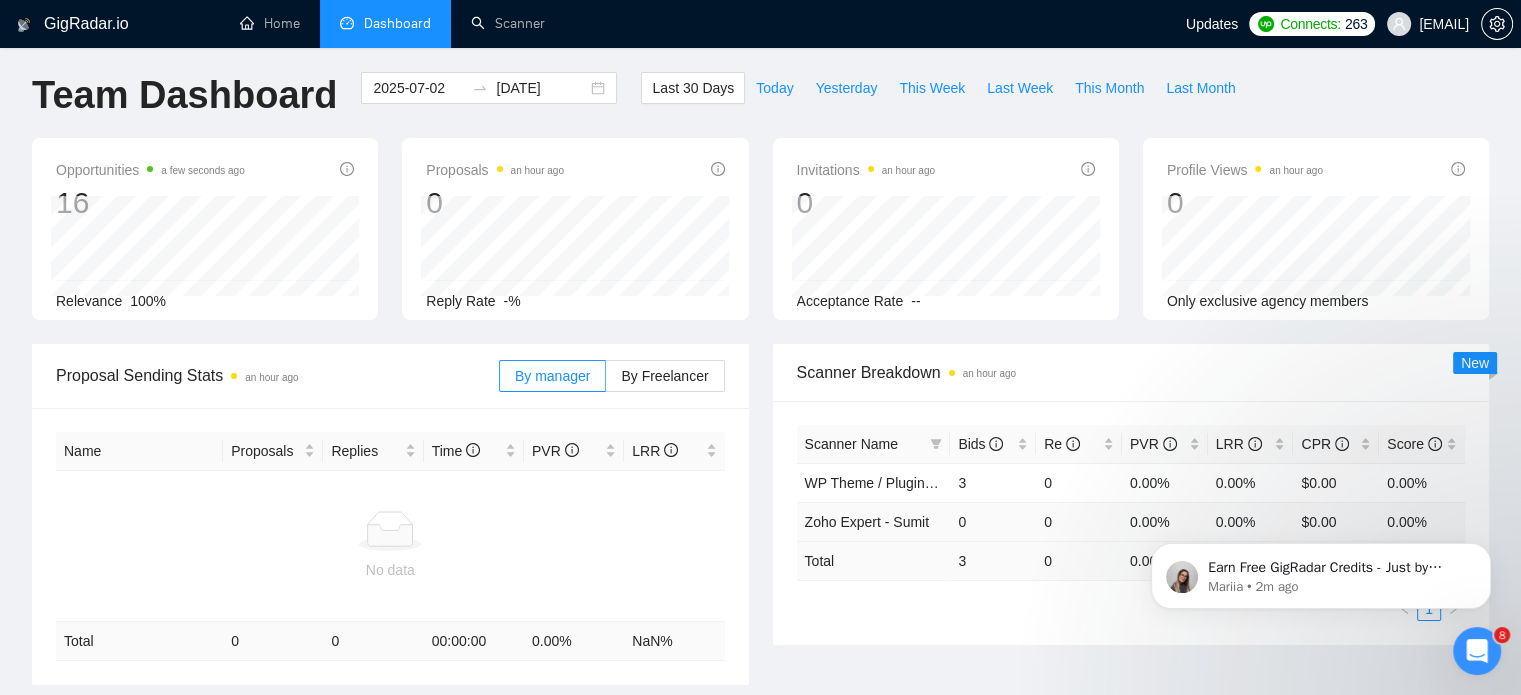 scroll, scrollTop: 0, scrollLeft: 0, axis: both 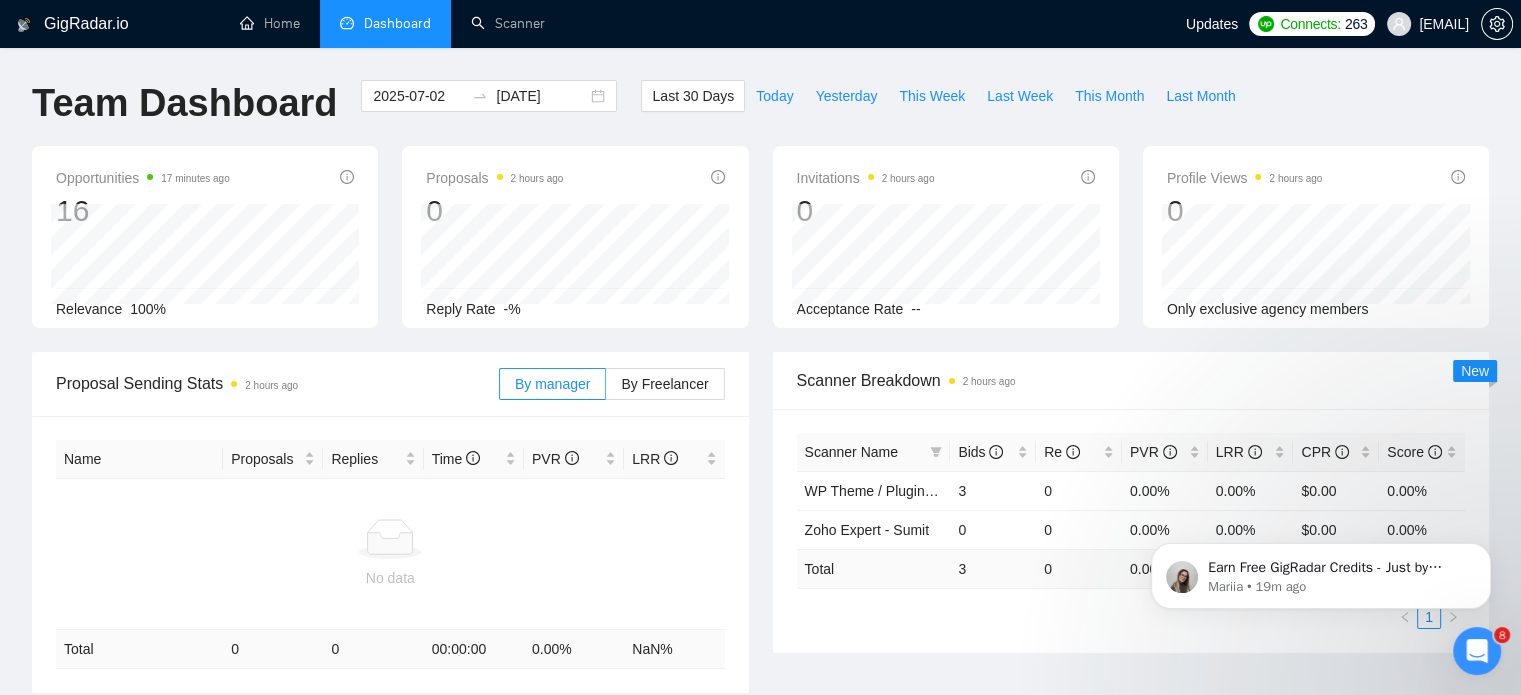 click on "Team Dashboard 2025-07-02 2025-08-01 Last 30 Days Today Yesterday This Week Last Week This Month Last Month" at bounding box center [760, 113] 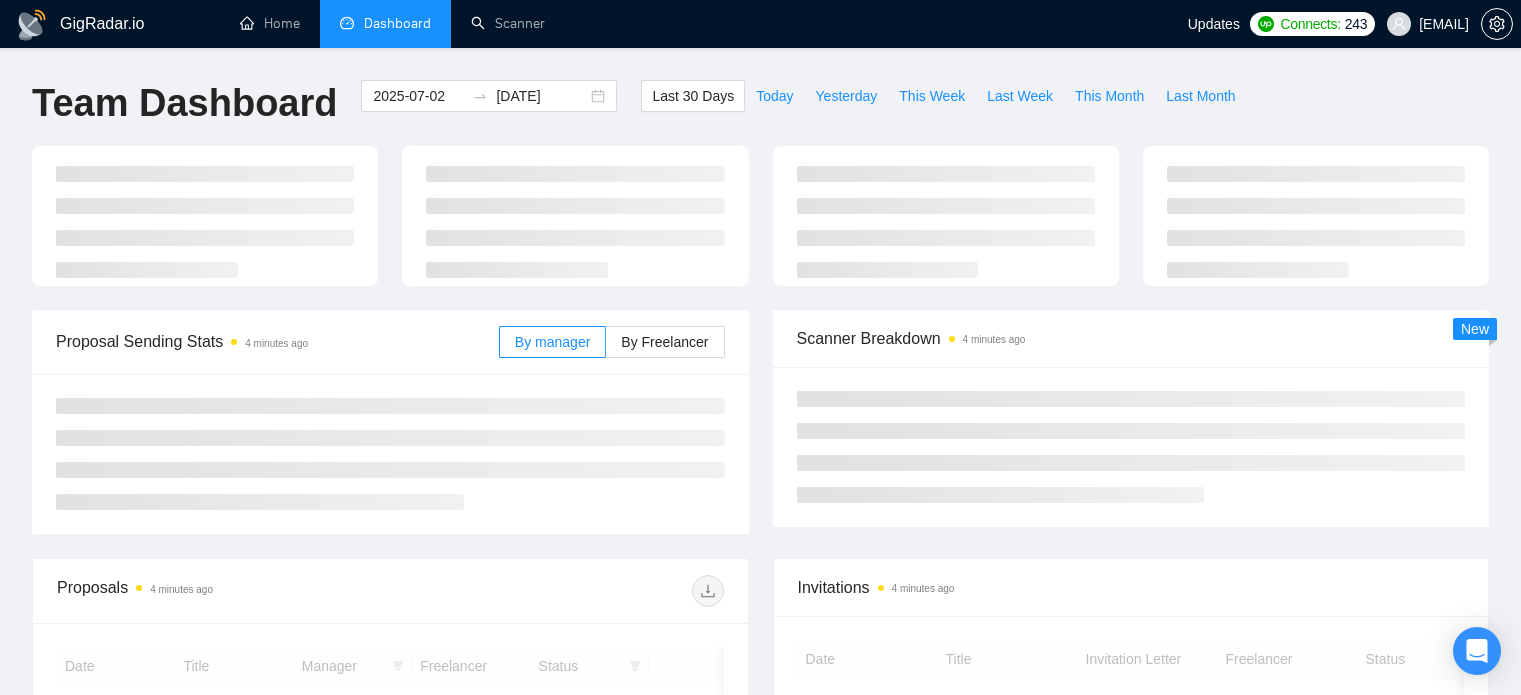 scroll, scrollTop: 0, scrollLeft: 0, axis: both 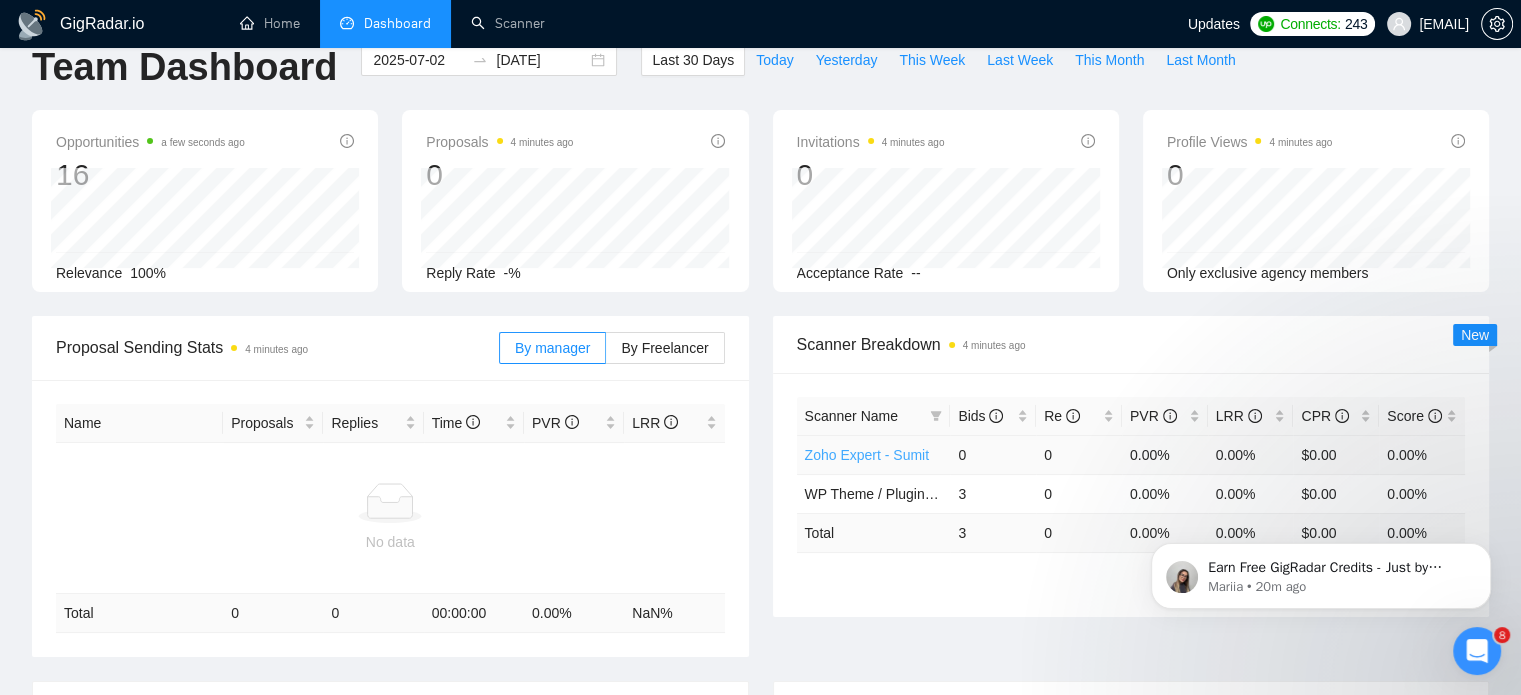click on "Zoho Expert  - Sumit" at bounding box center [867, 455] 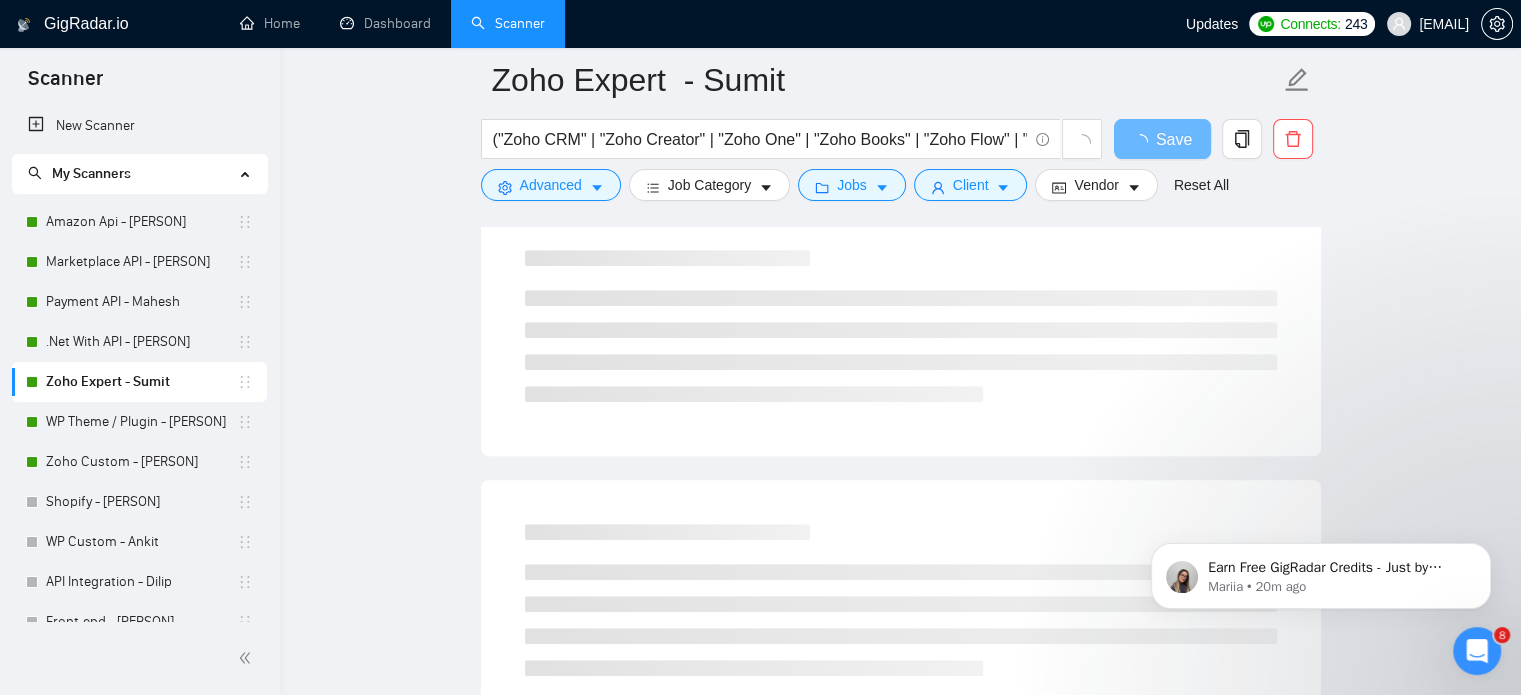 scroll, scrollTop: 0, scrollLeft: 0, axis: both 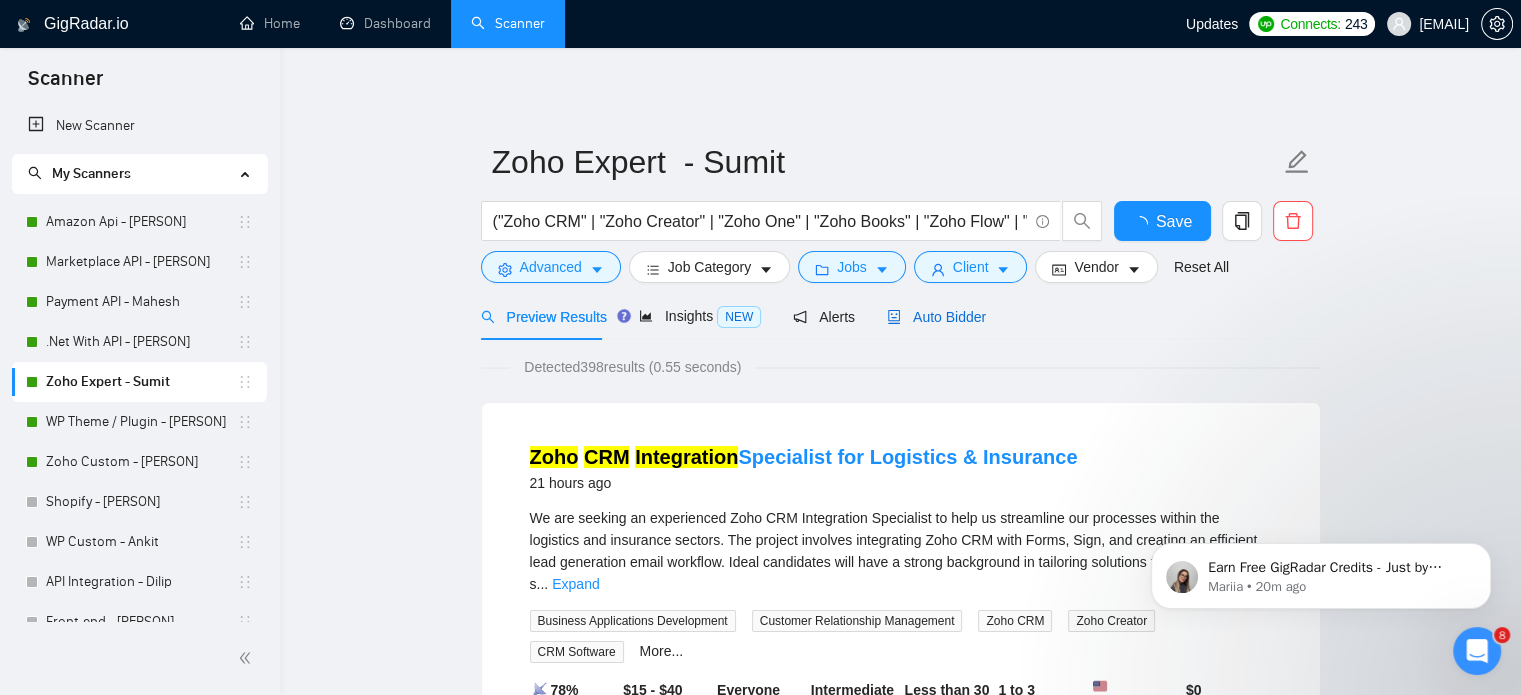 click on "Auto Bidder" at bounding box center (936, 317) 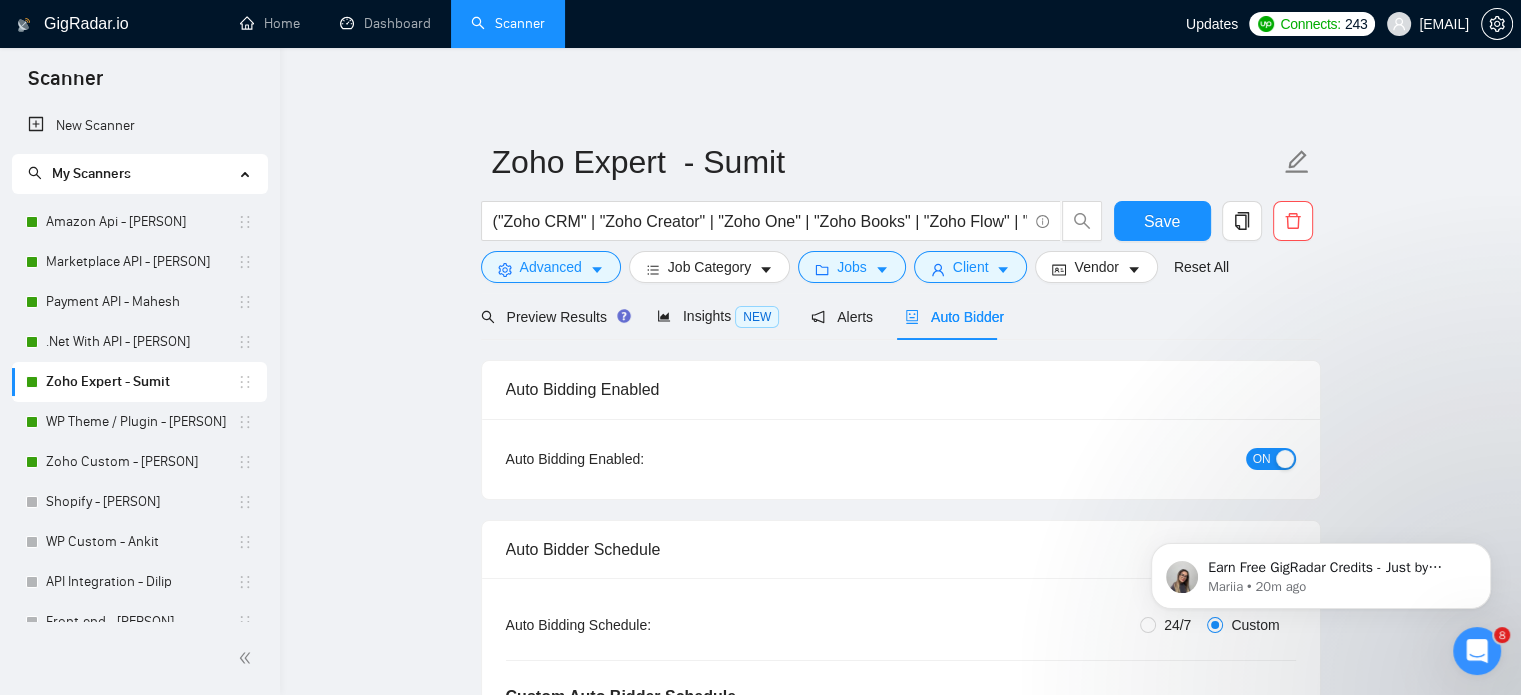 type 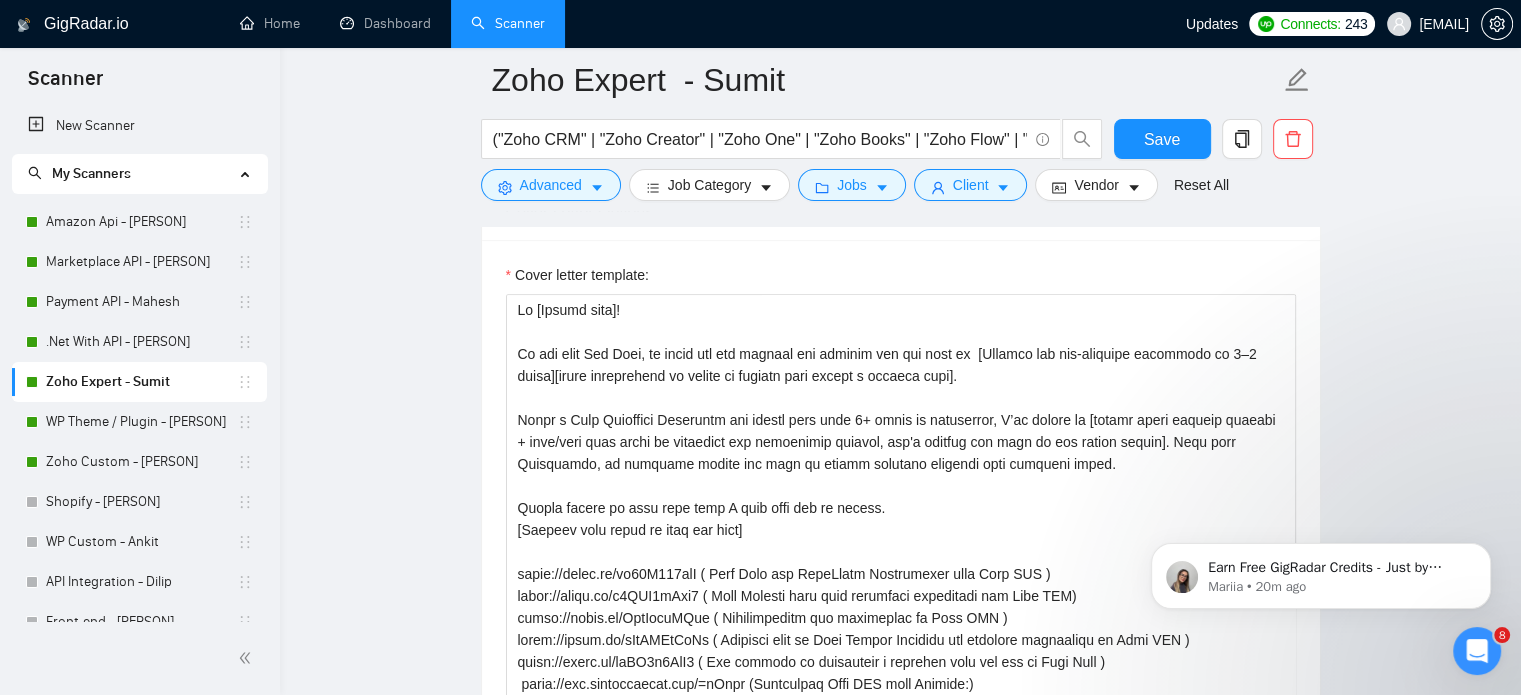 scroll, scrollTop: 1599, scrollLeft: 0, axis: vertical 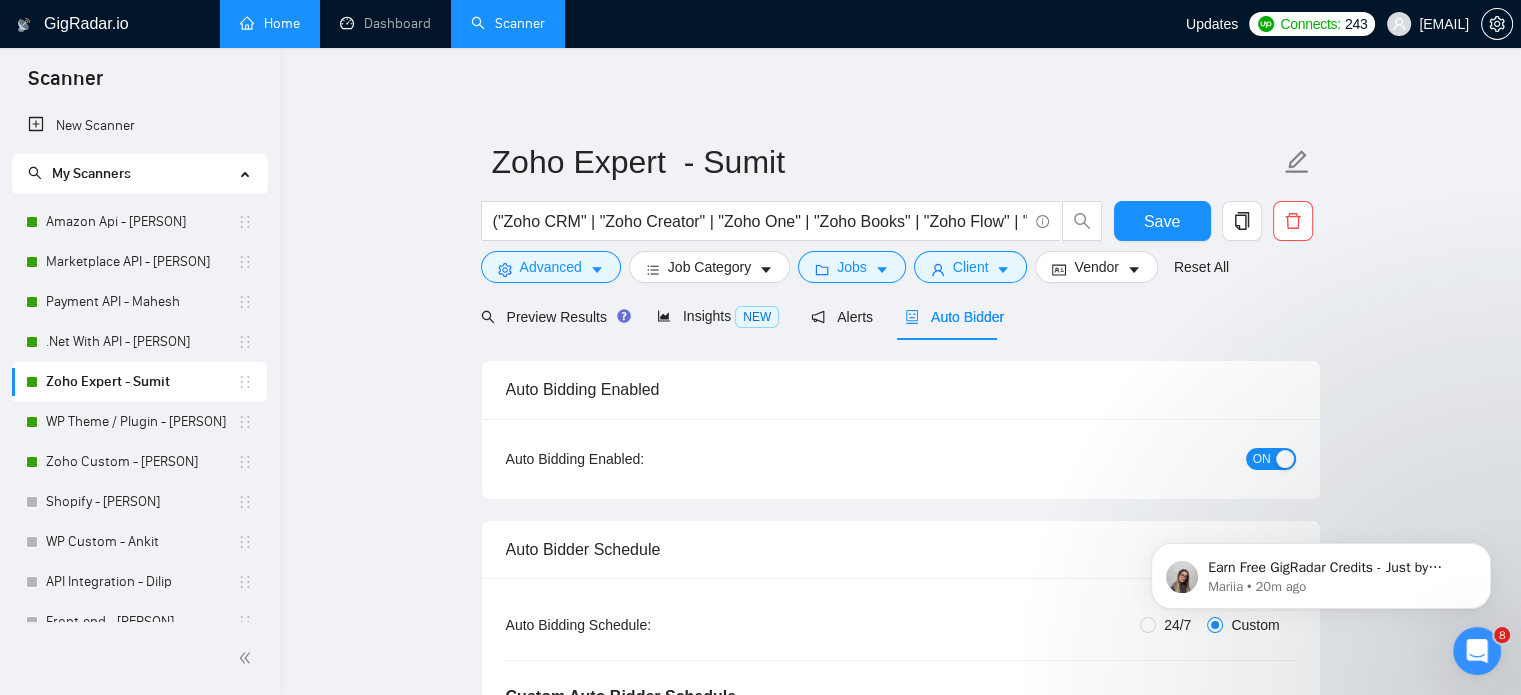 click on "Home" at bounding box center [270, 23] 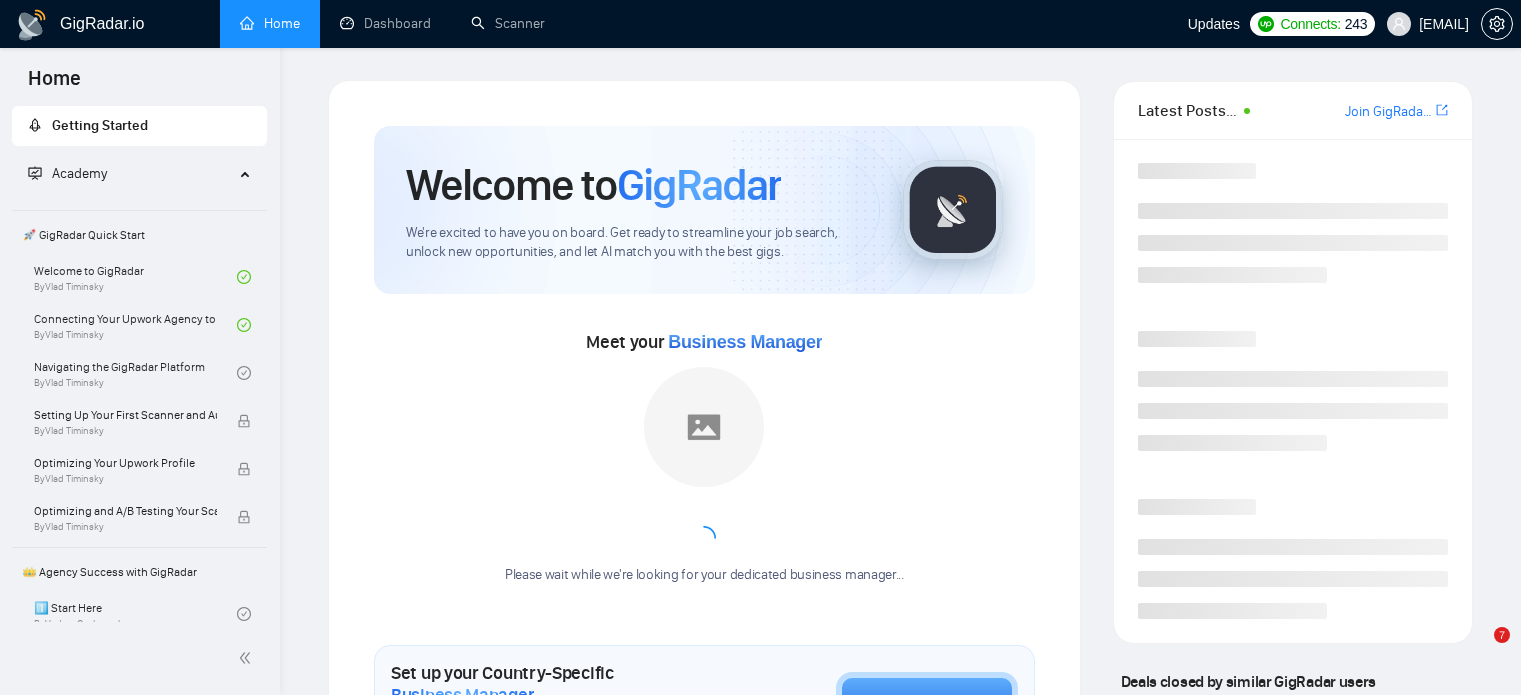 scroll, scrollTop: 0, scrollLeft: 0, axis: both 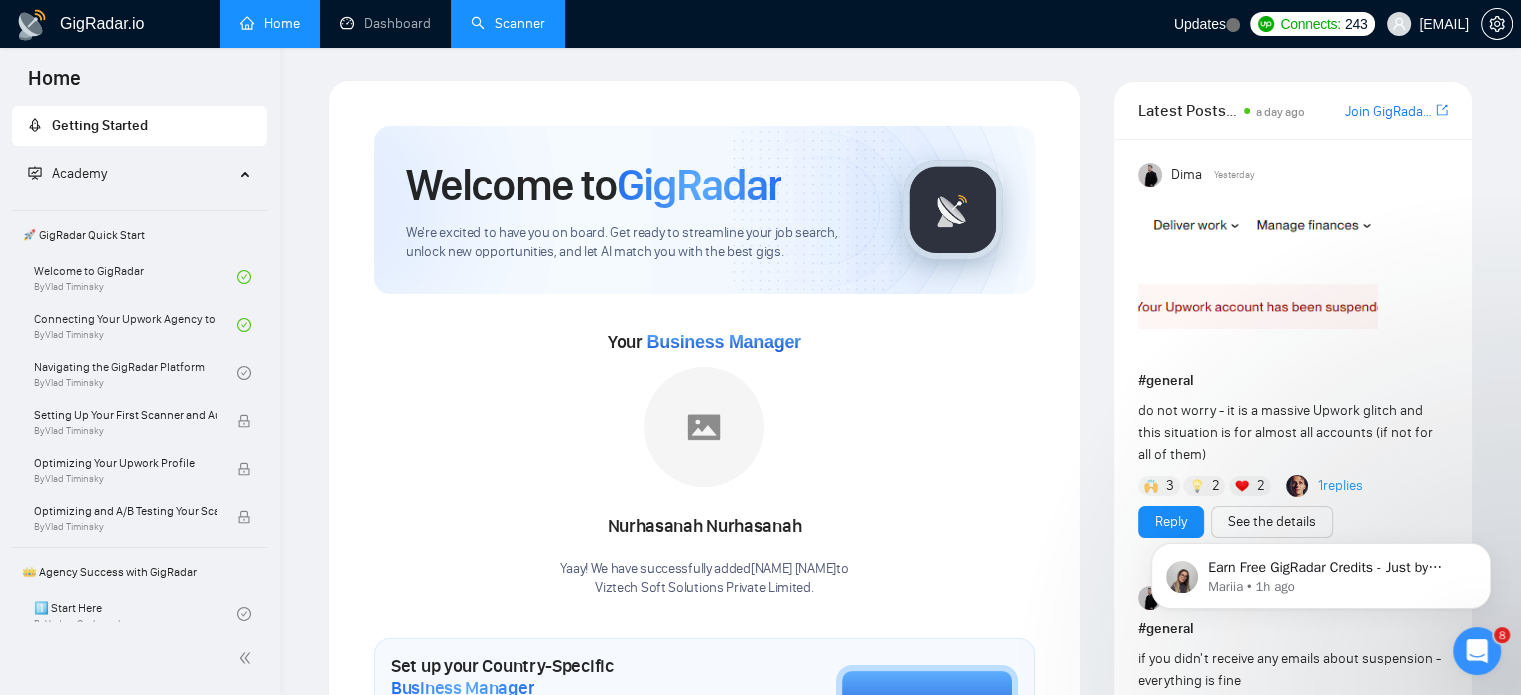click on "Scanner" at bounding box center (508, 23) 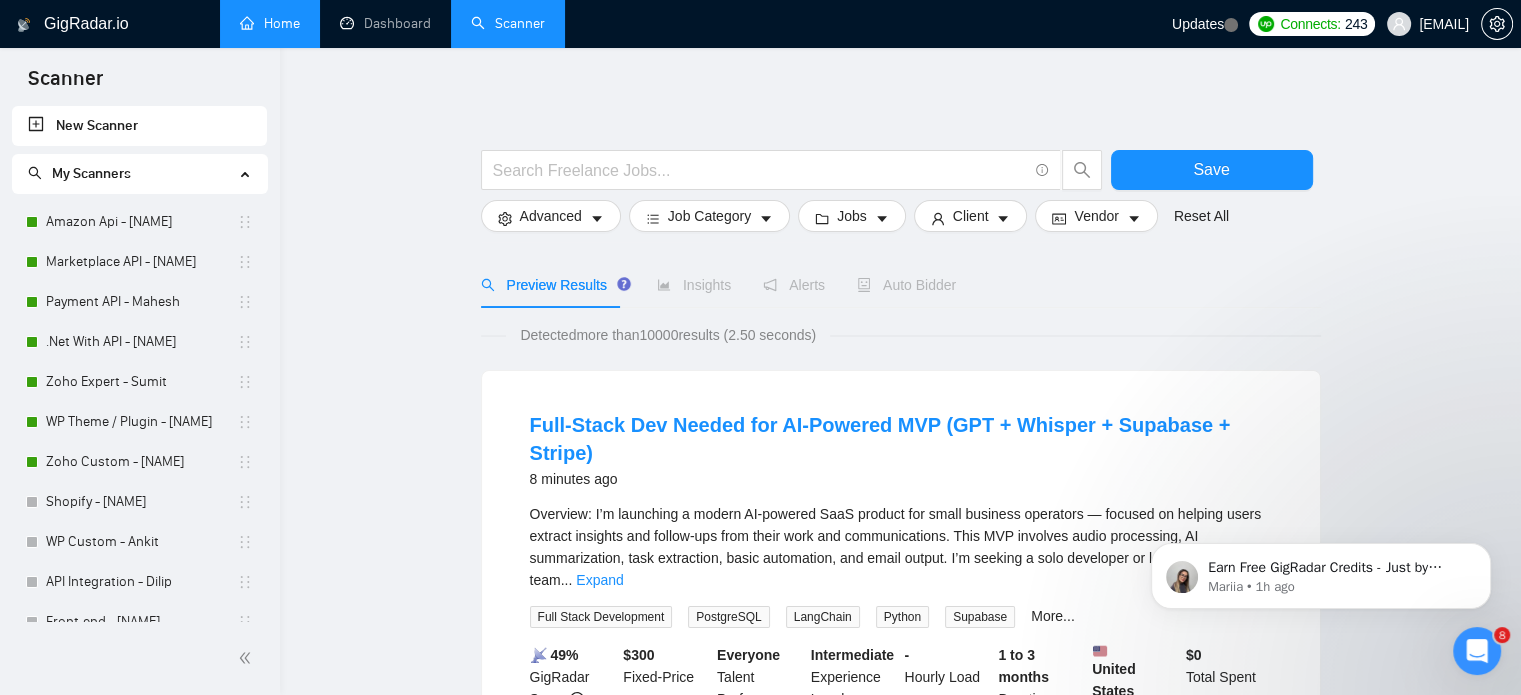 click on "Home" at bounding box center [270, 23] 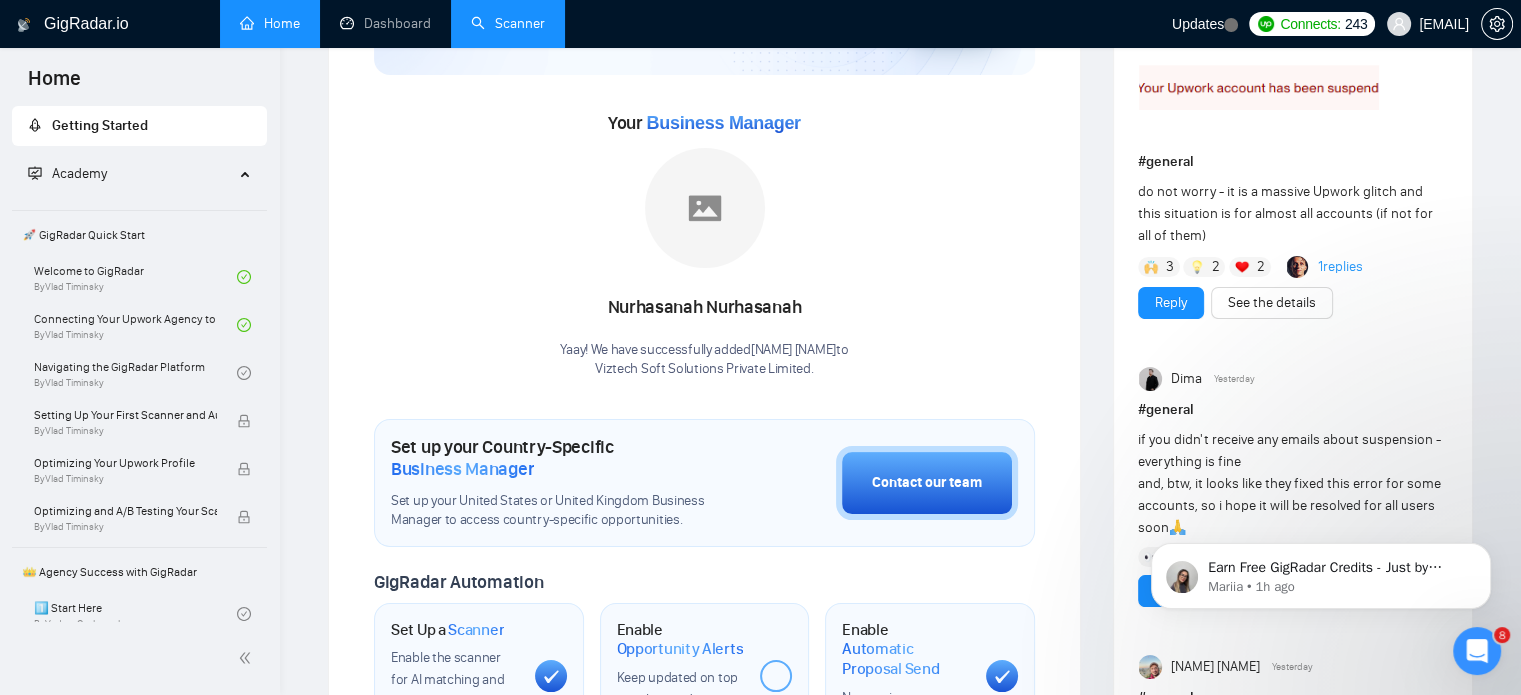 scroll, scrollTop: 0, scrollLeft: 0, axis: both 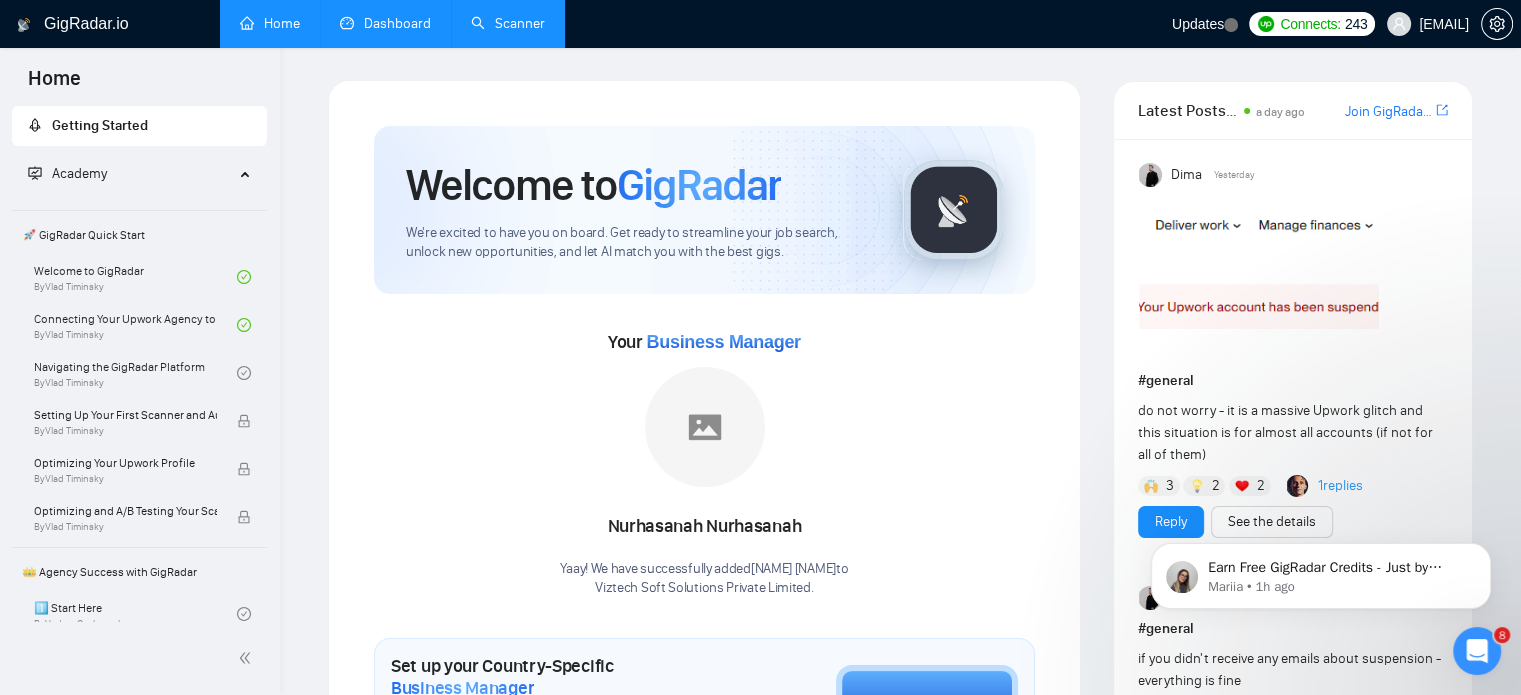 click on "Dashboard" at bounding box center (385, 23) 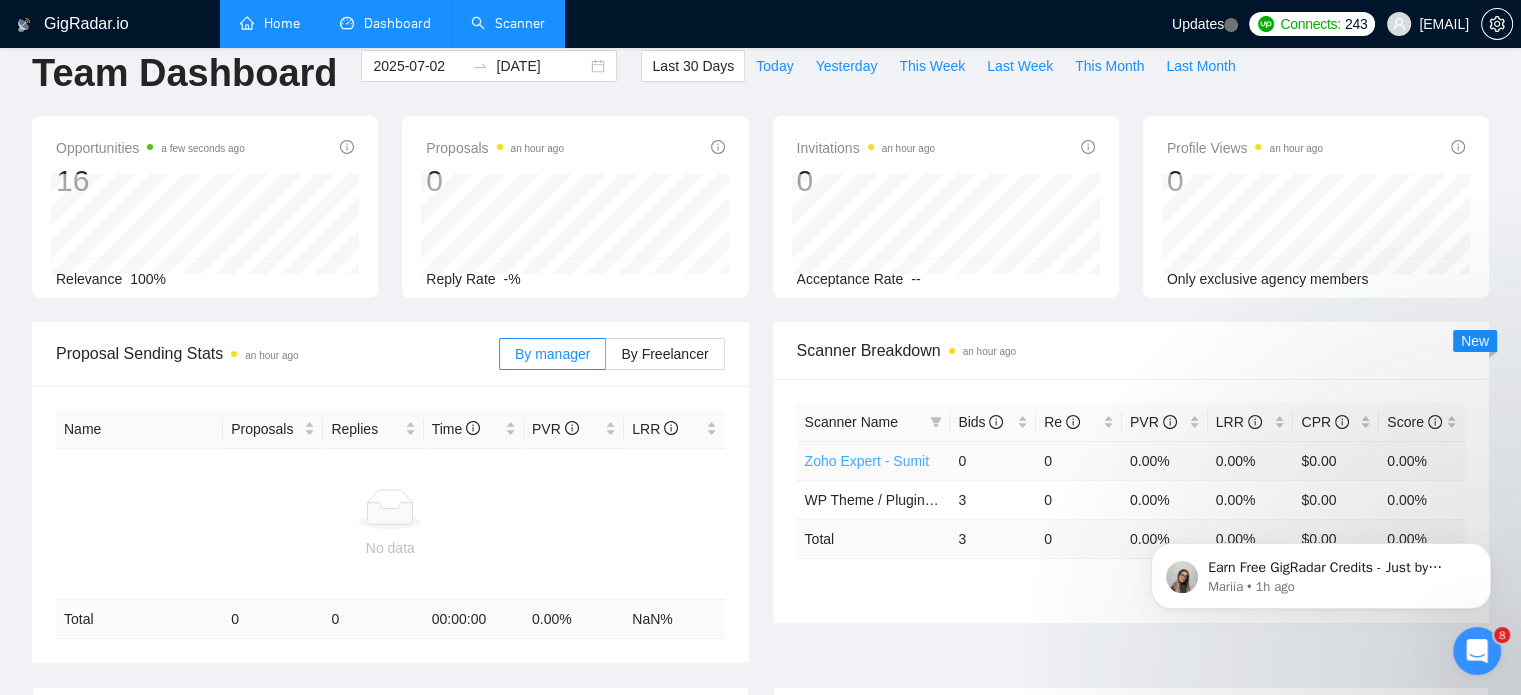 scroll, scrollTop: 0, scrollLeft: 0, axis: both 